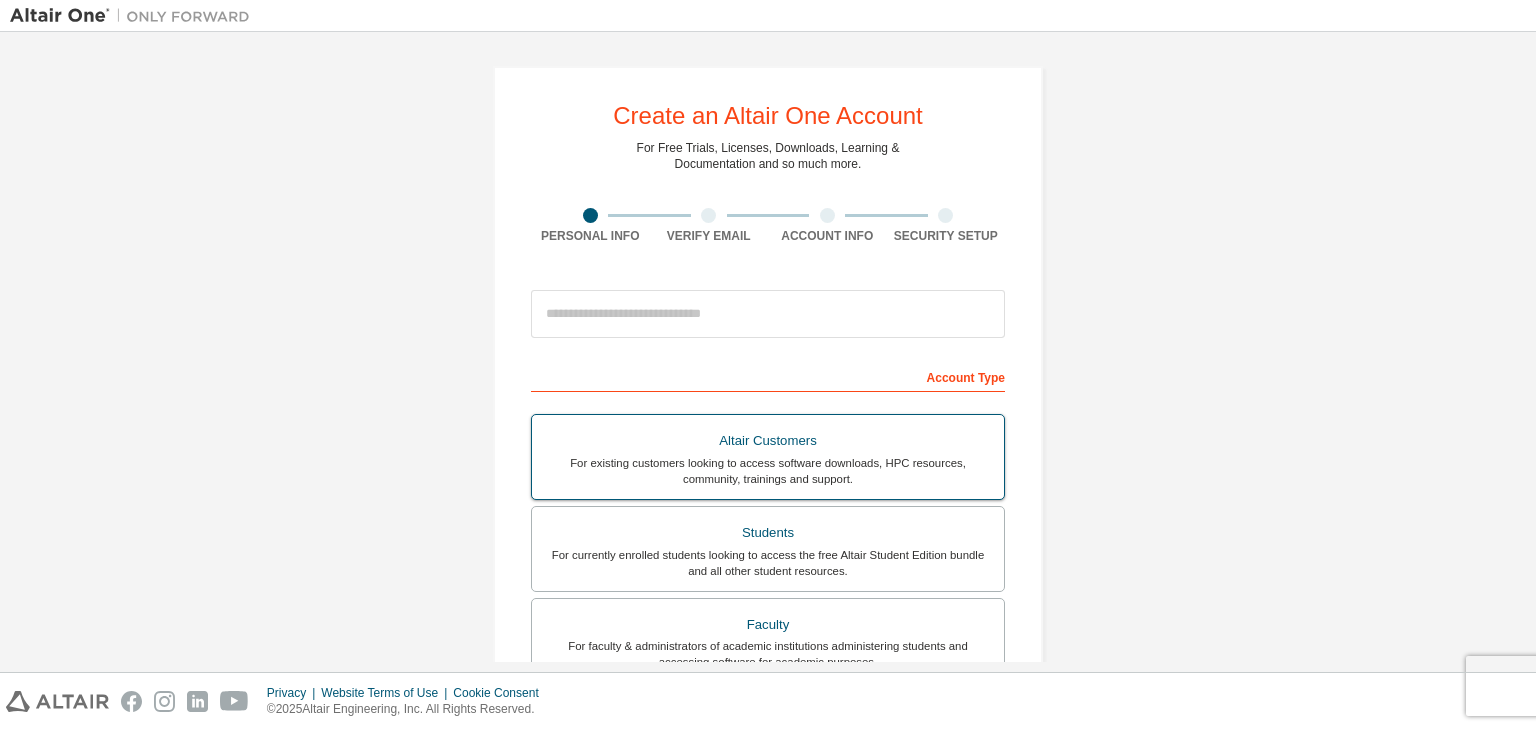 scroll, scrollTop: 0, scrollLeft: 0, axis: both 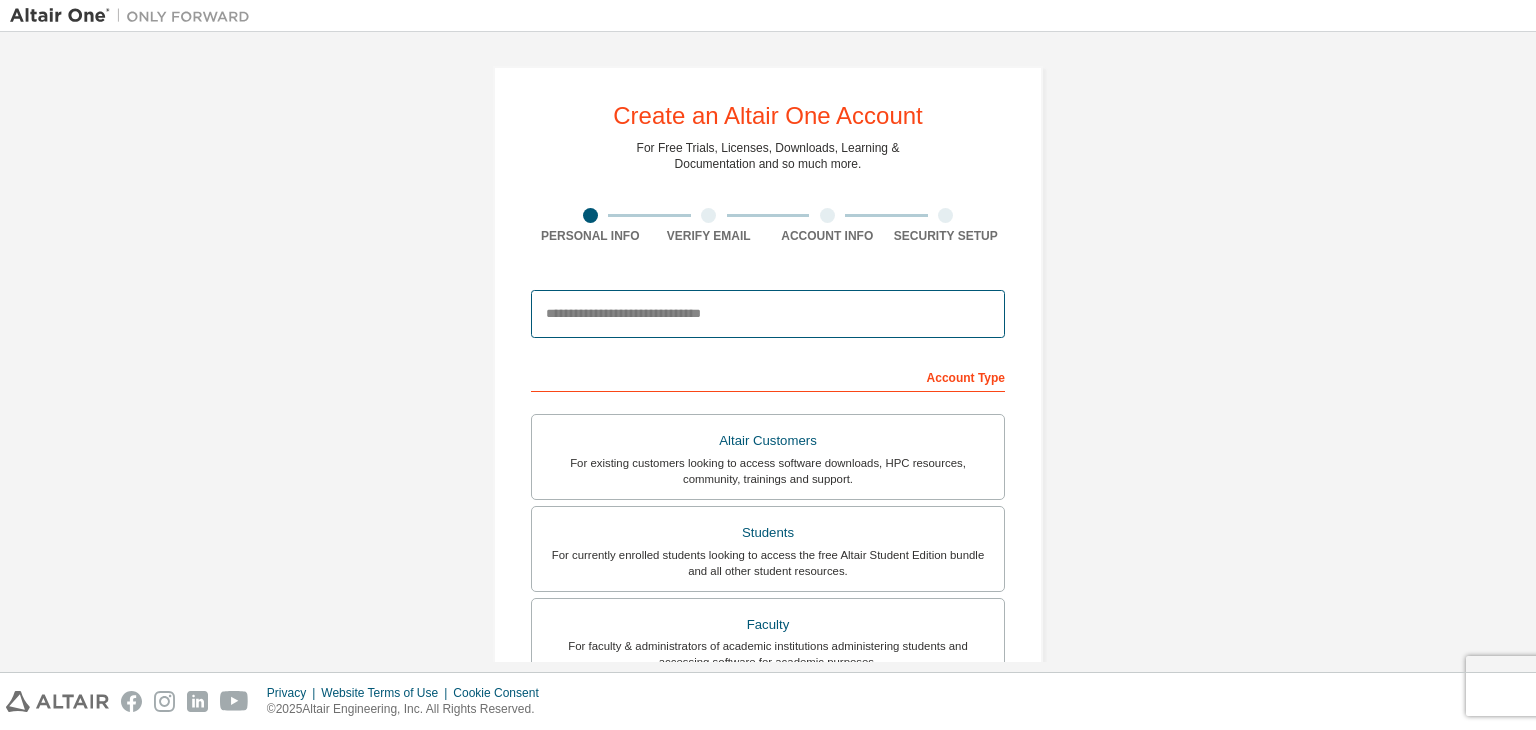 click at bounding box center (768, 314) 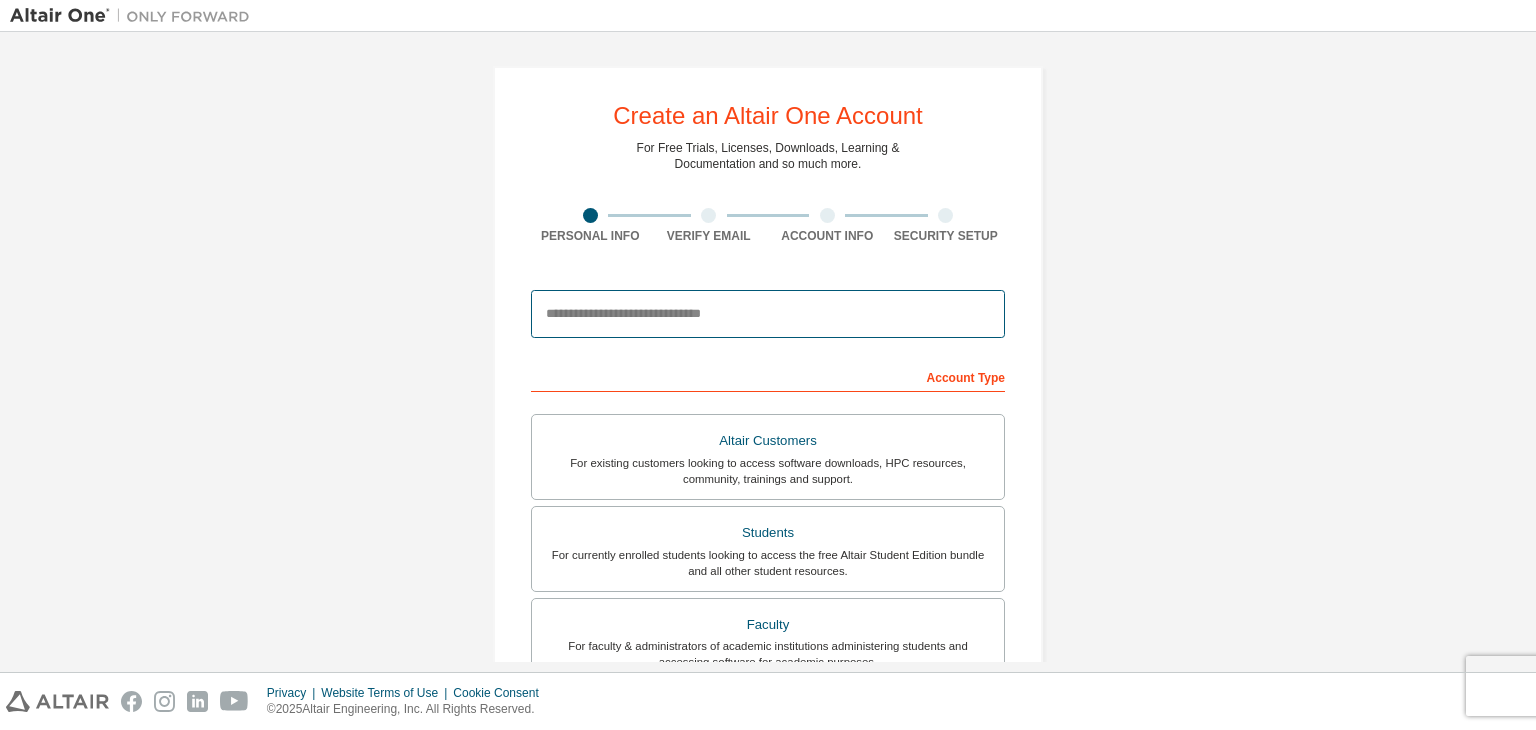 type on "**********" 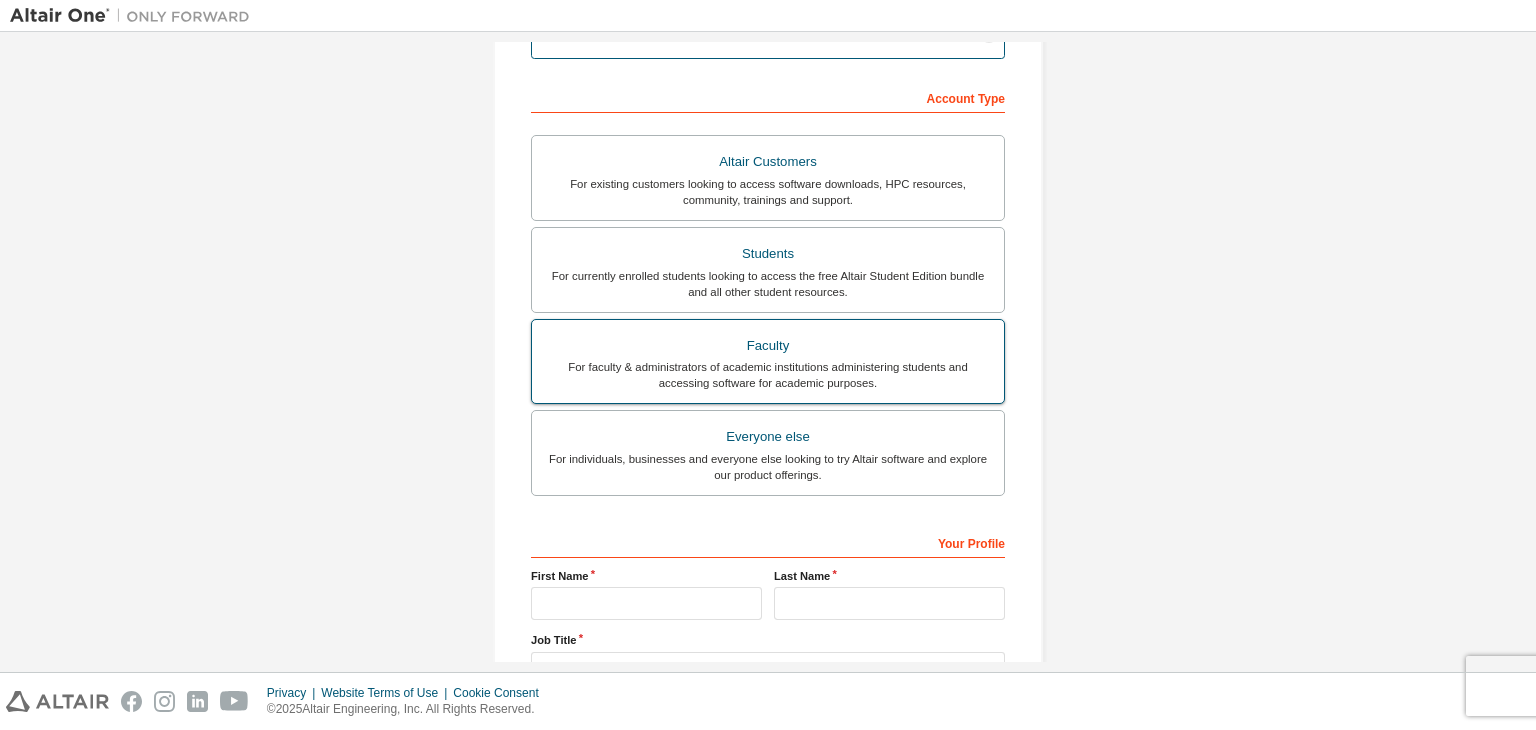scroll, scrollTop: 143, scrollLeft: 0, axis: vertical 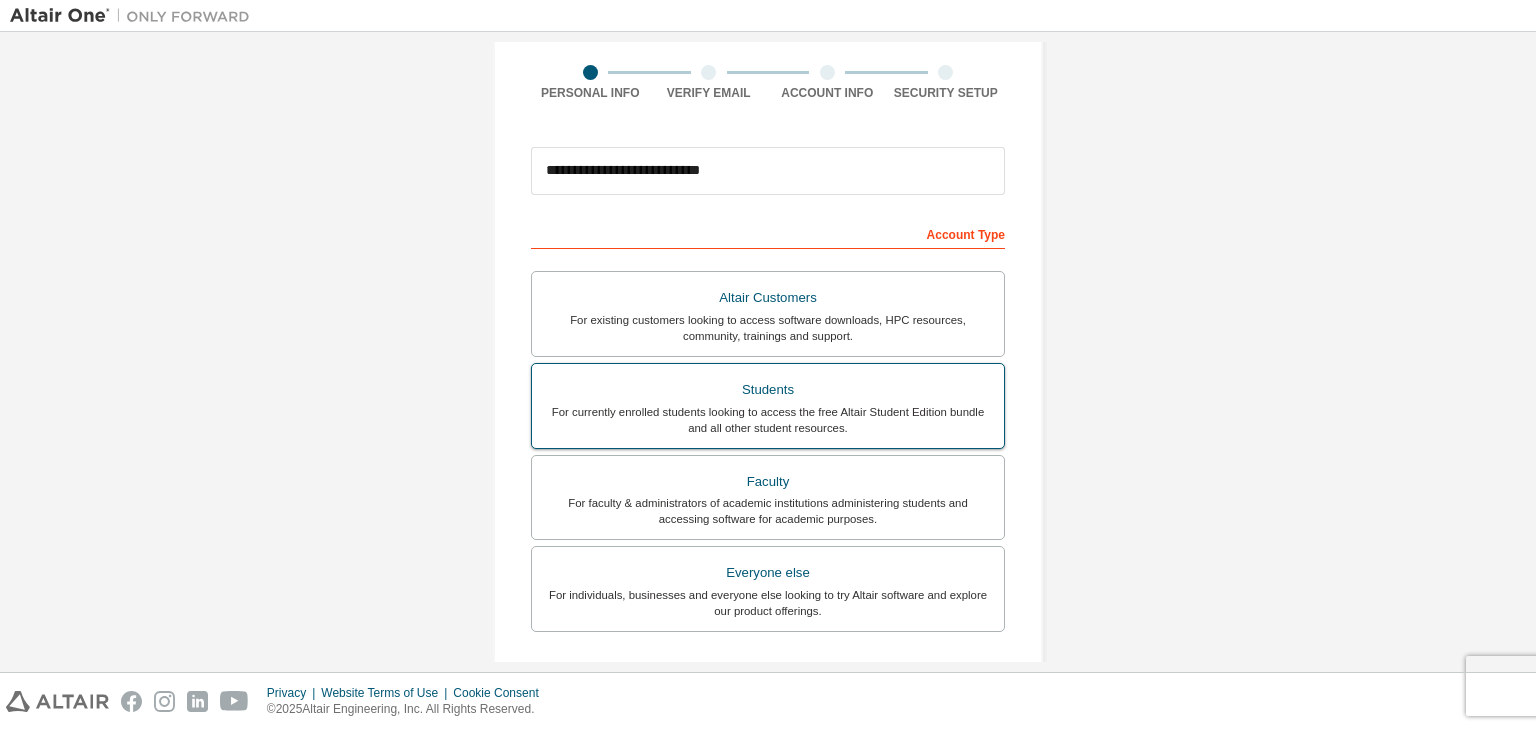 click on "For currently enrolled students looking to access the free Altair Student Edition bundle and all other student resources." at bounding box center (768, 420) 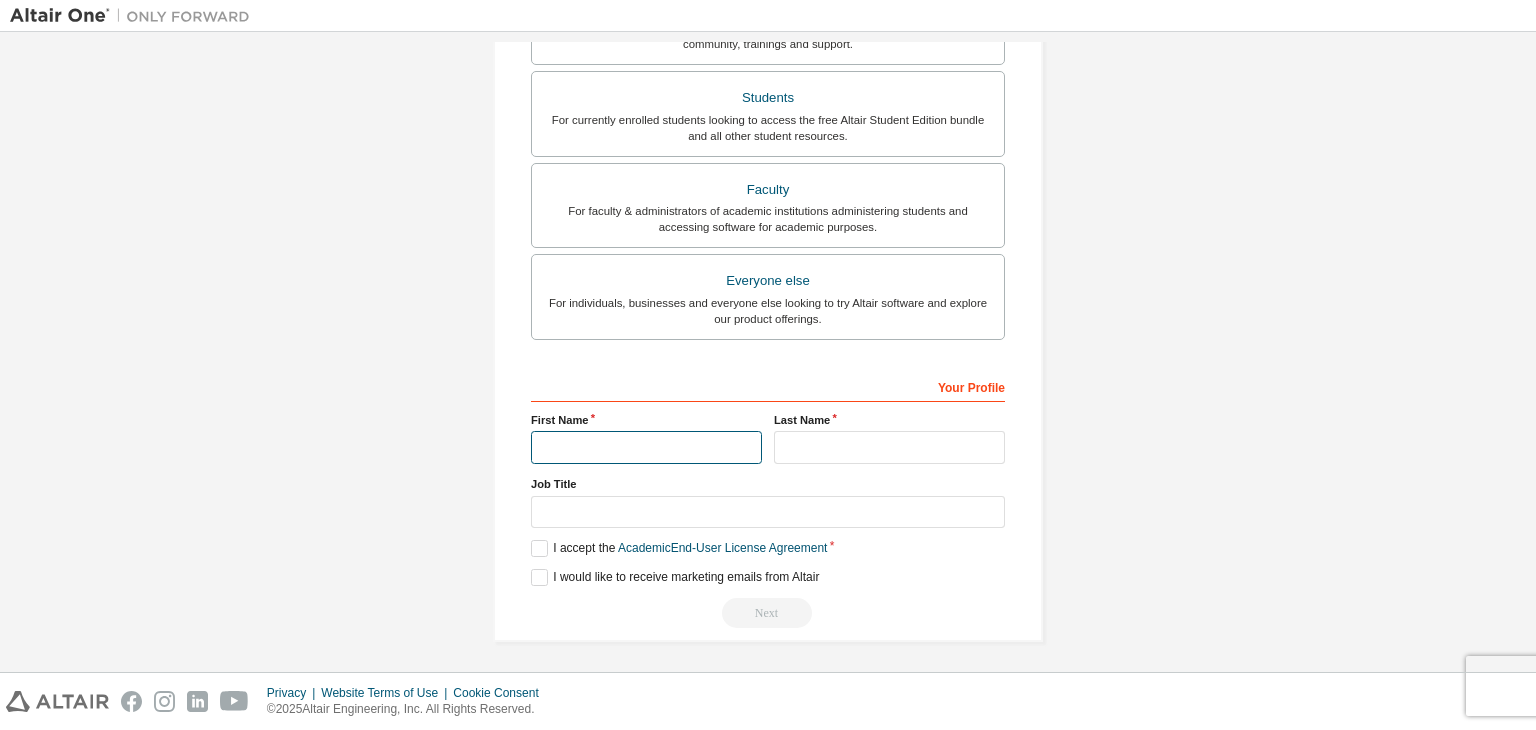 click at bounding box center (646, 447) 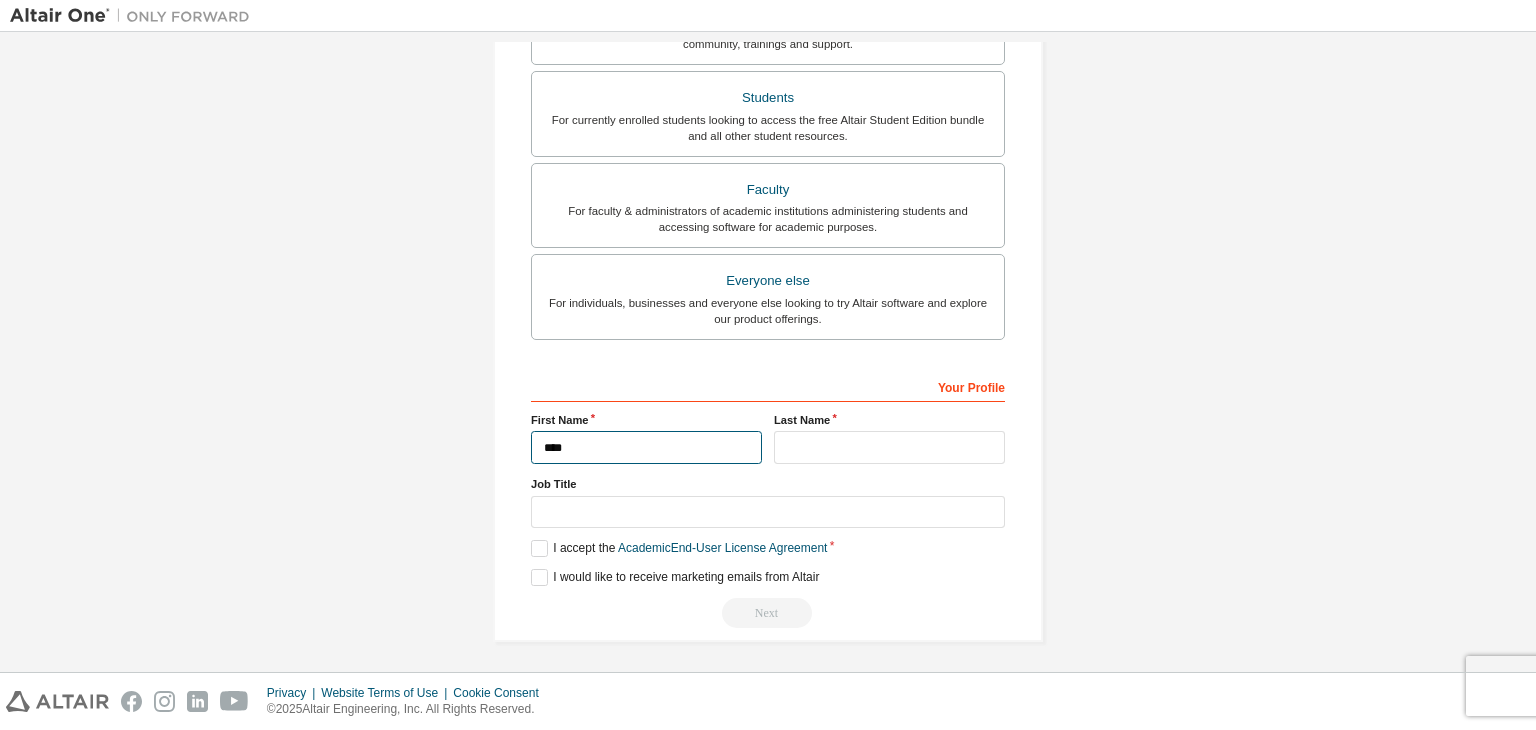 type on "****" 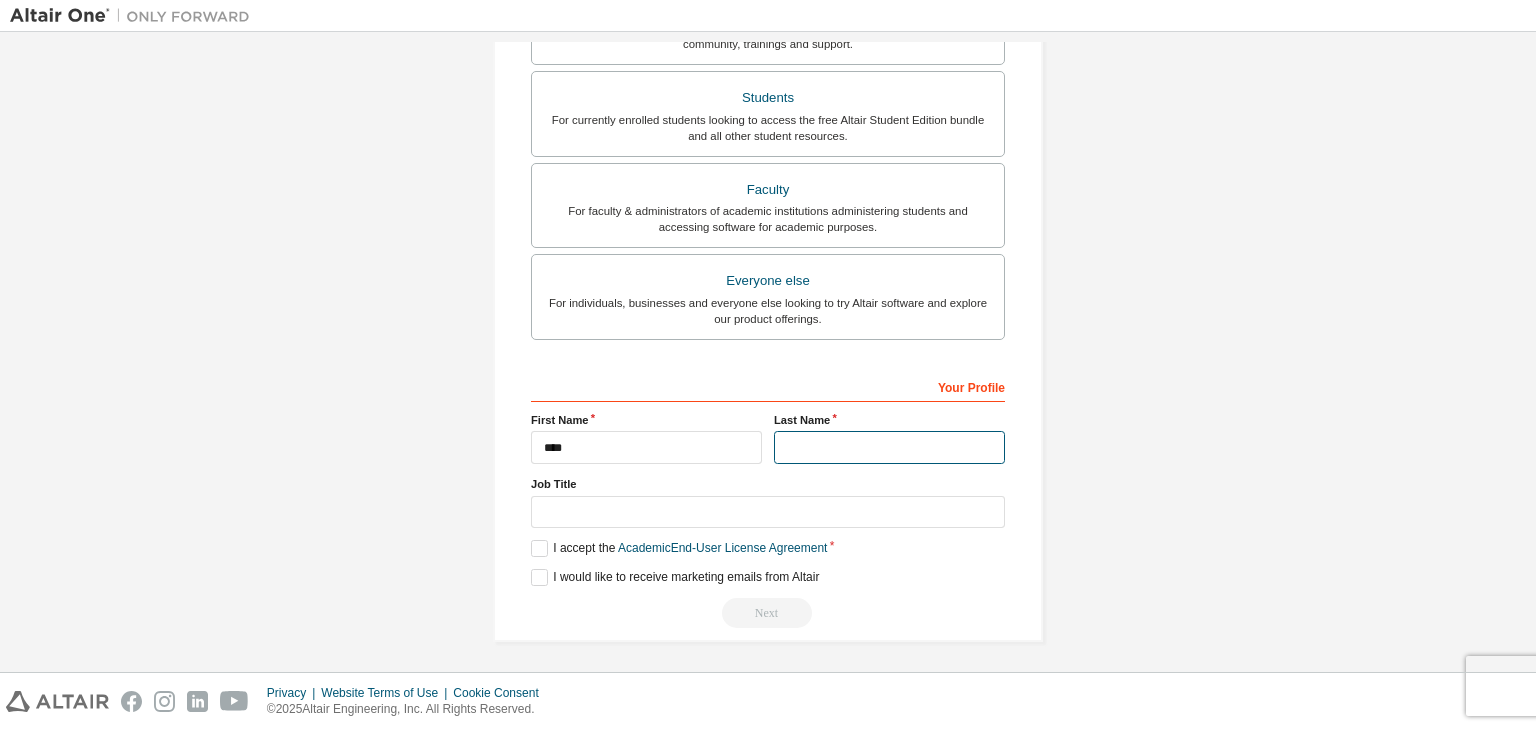 click at bounding box center [889, 447] 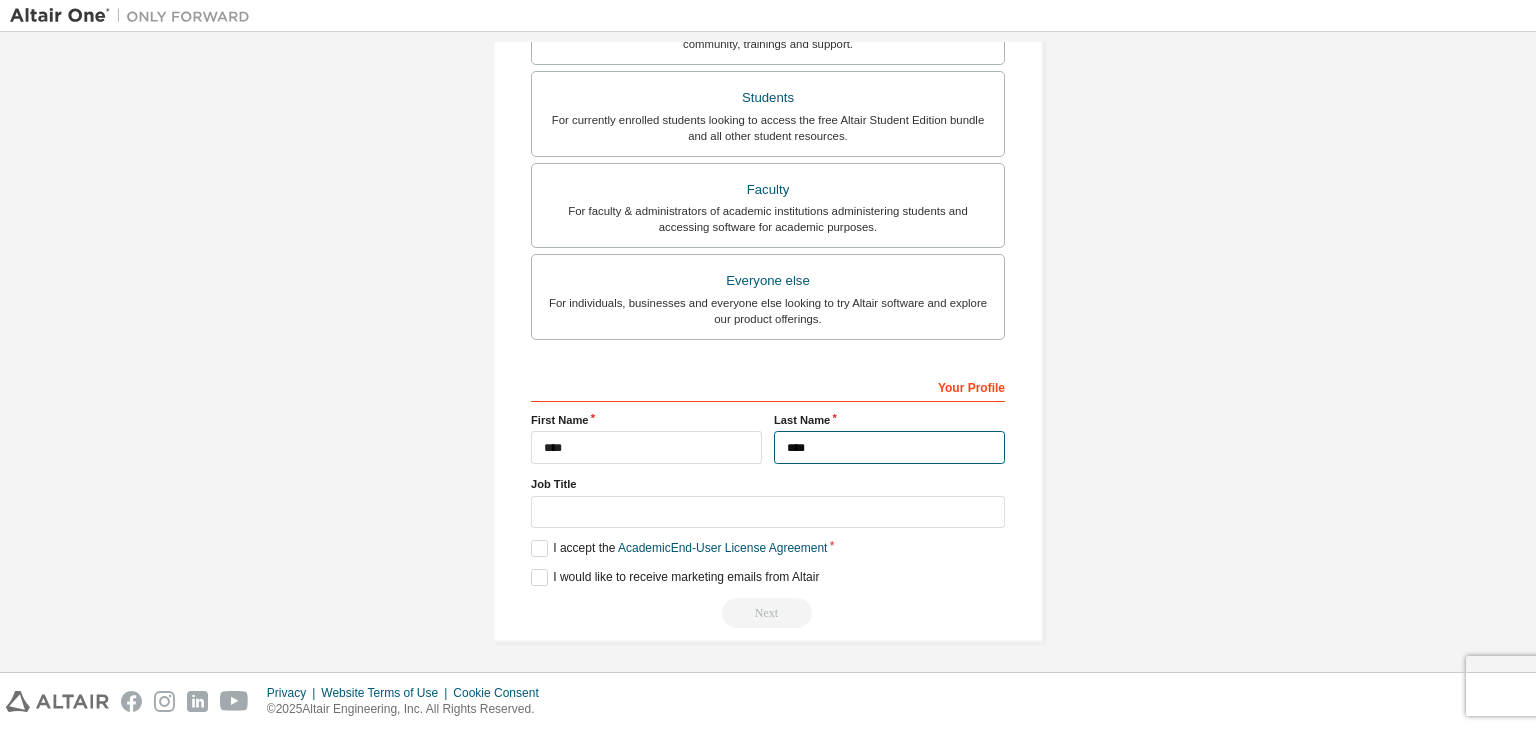 type on "******" 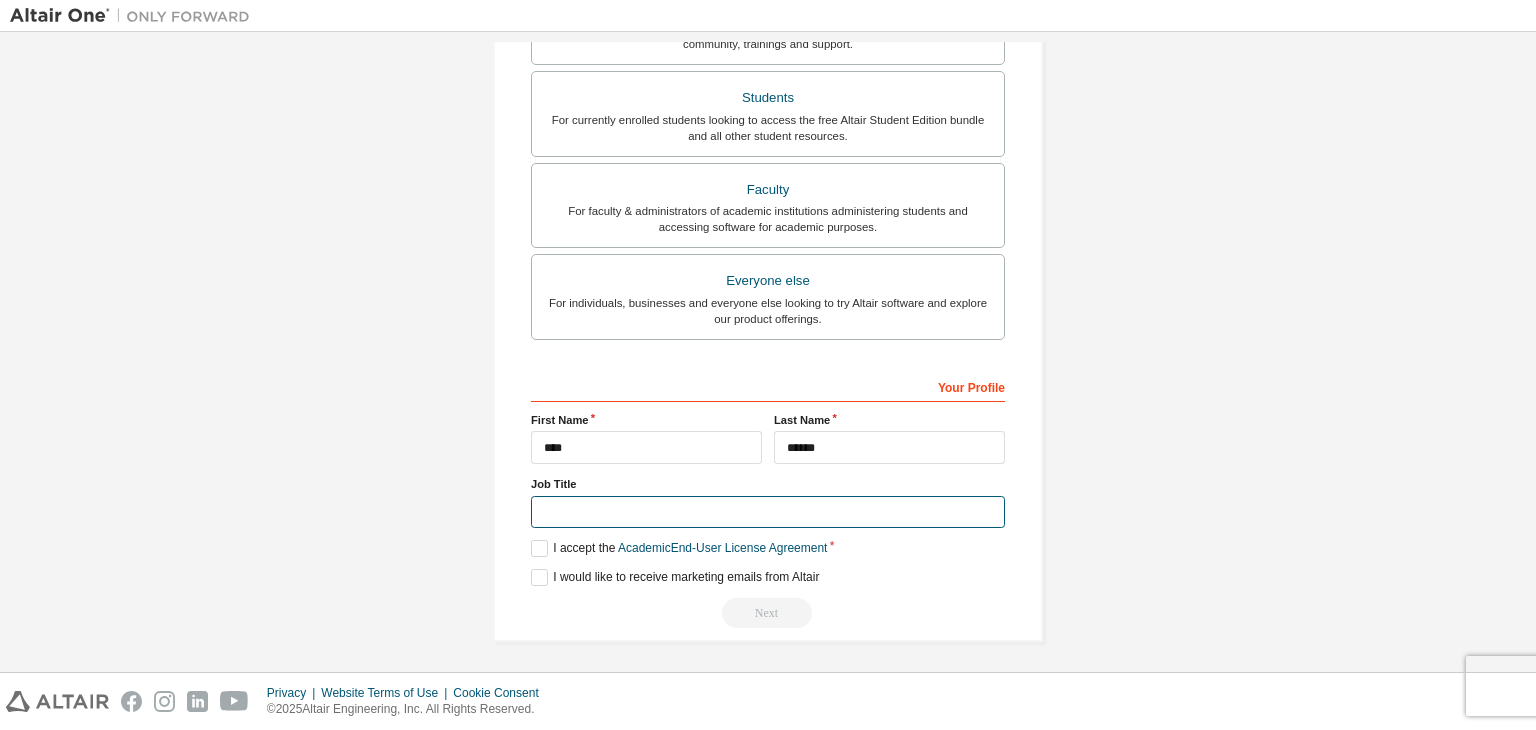click at bounding box center [768, 512] 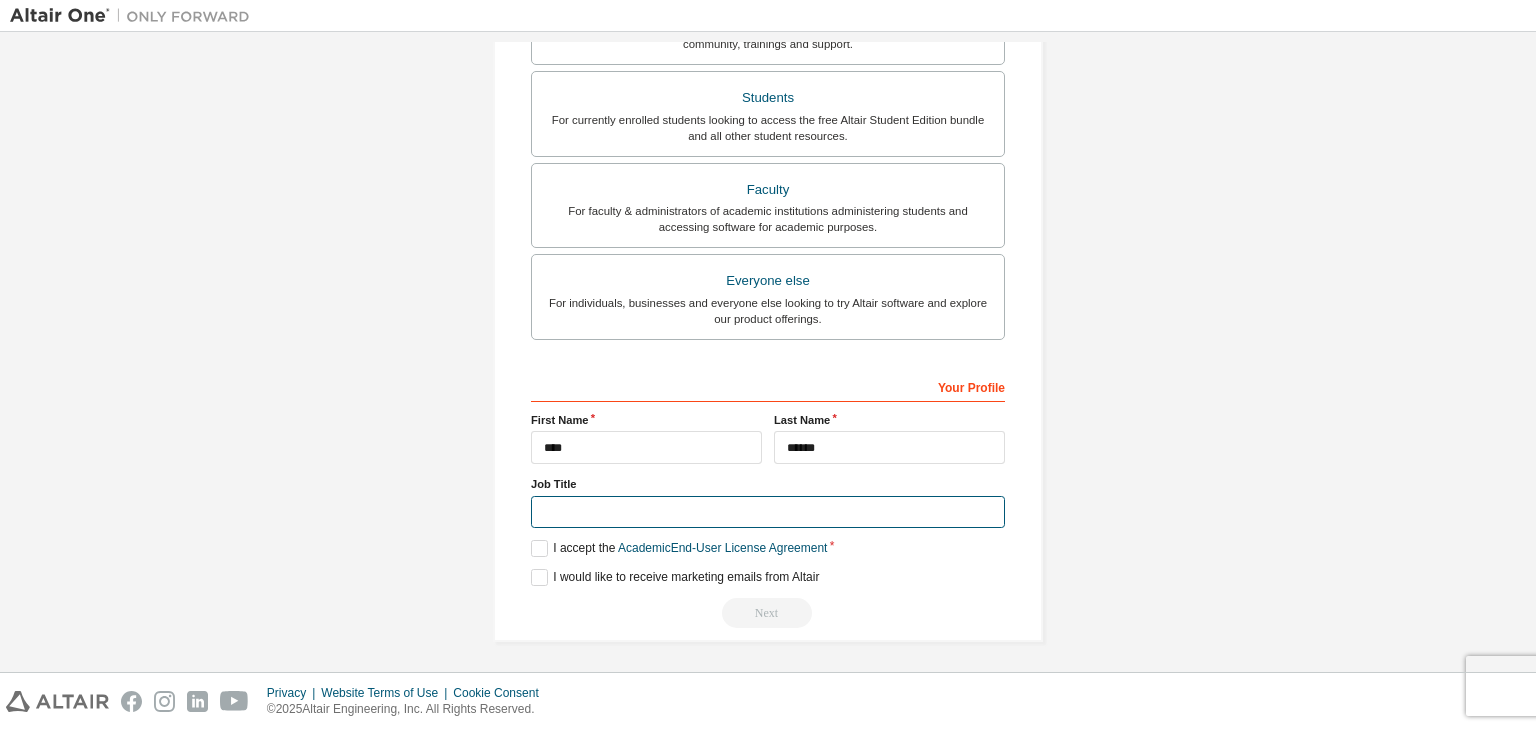 type on "**********" 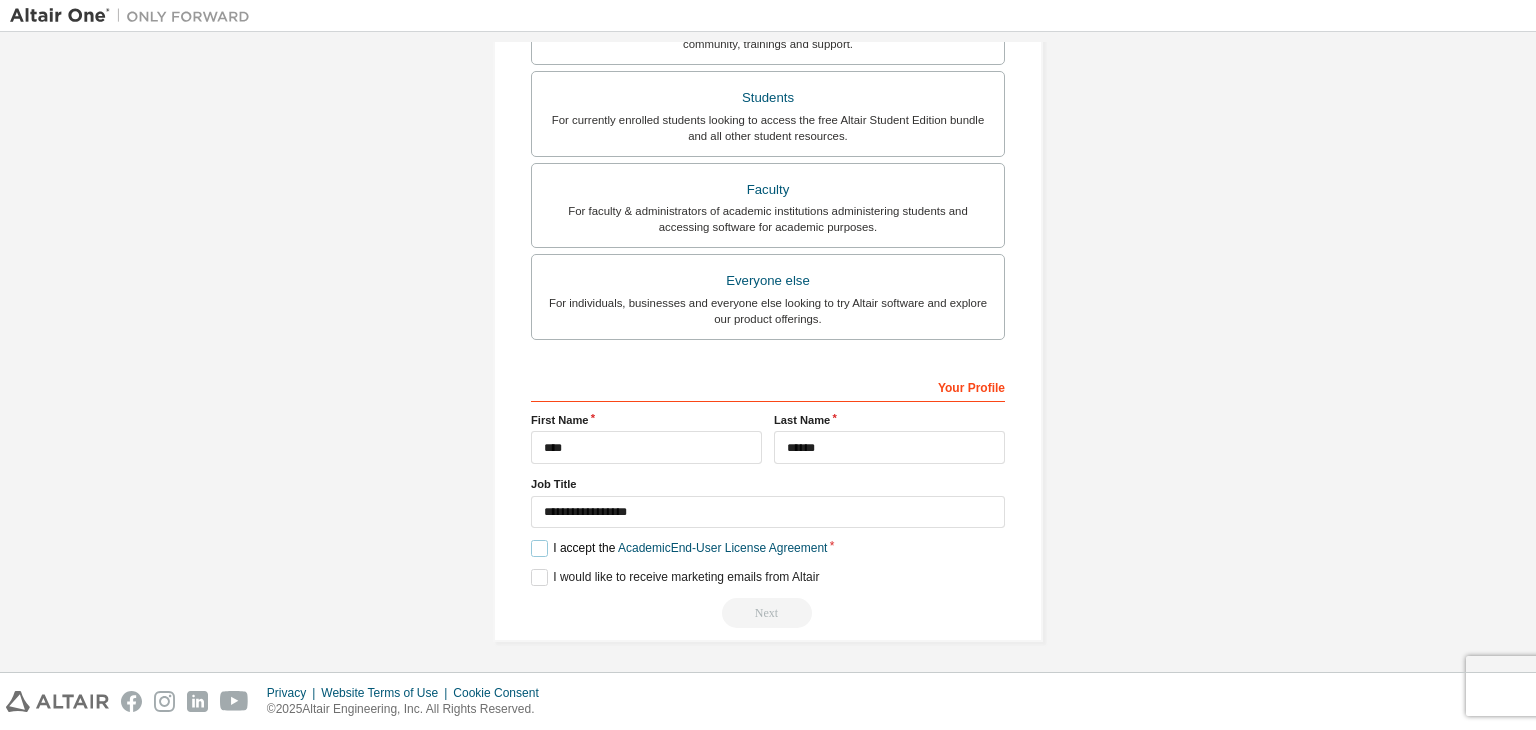 click on "I accept the   Academic   End-User License Agreement" at bounding box center (679, 548) 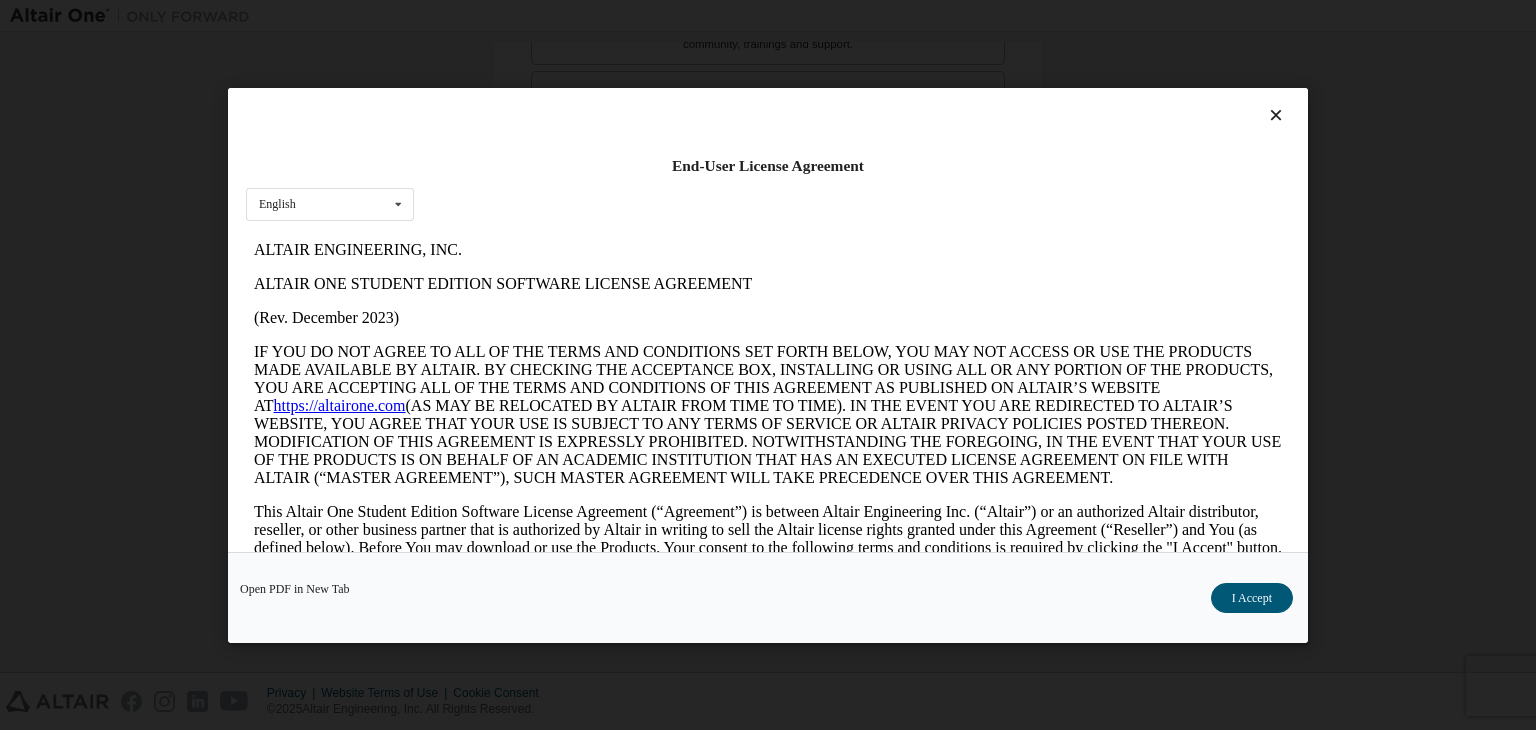 scroll, scrollTop: 0, scrollLeft: 0, axis: both 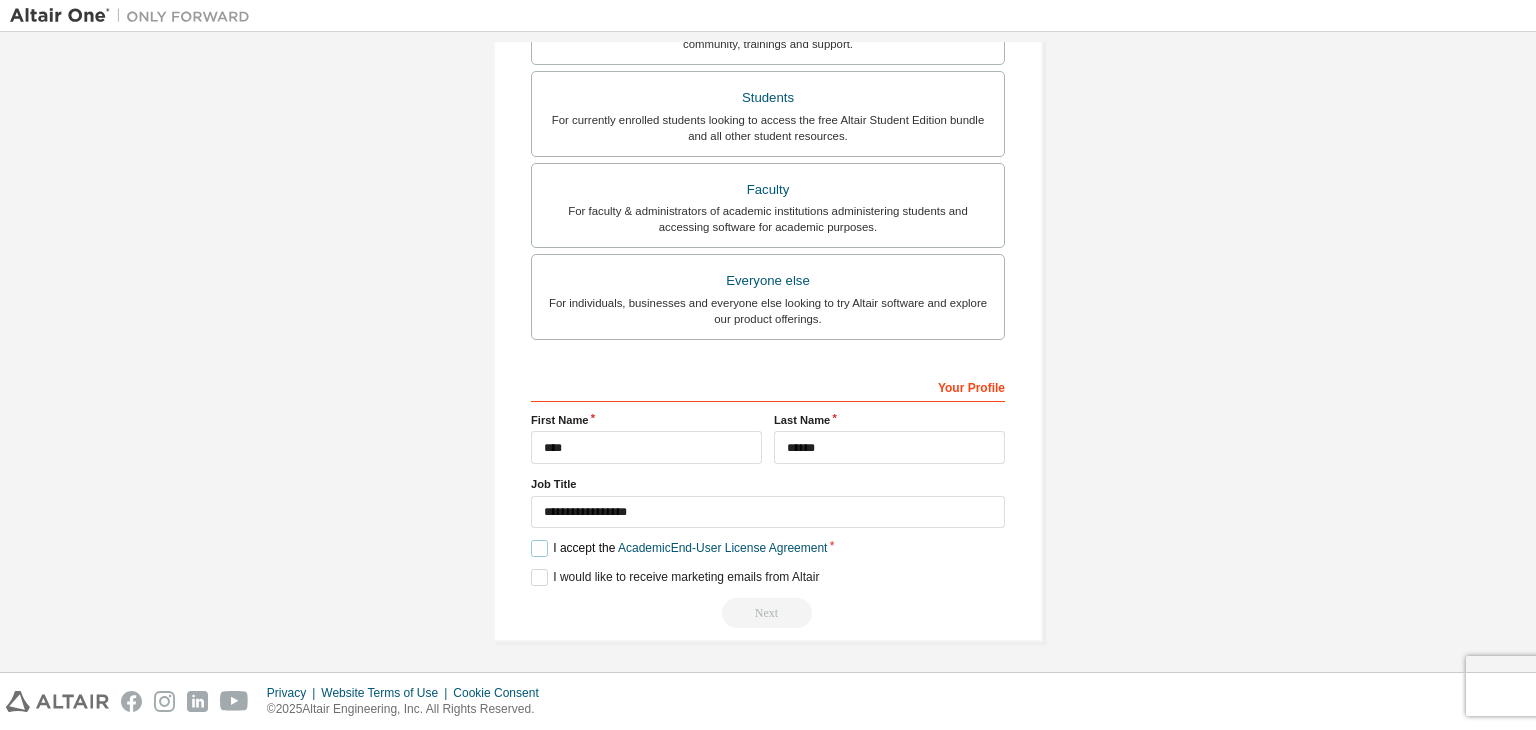click on "I accept the   Academic   End-User License Agreement" at bounding box center (679, 548) 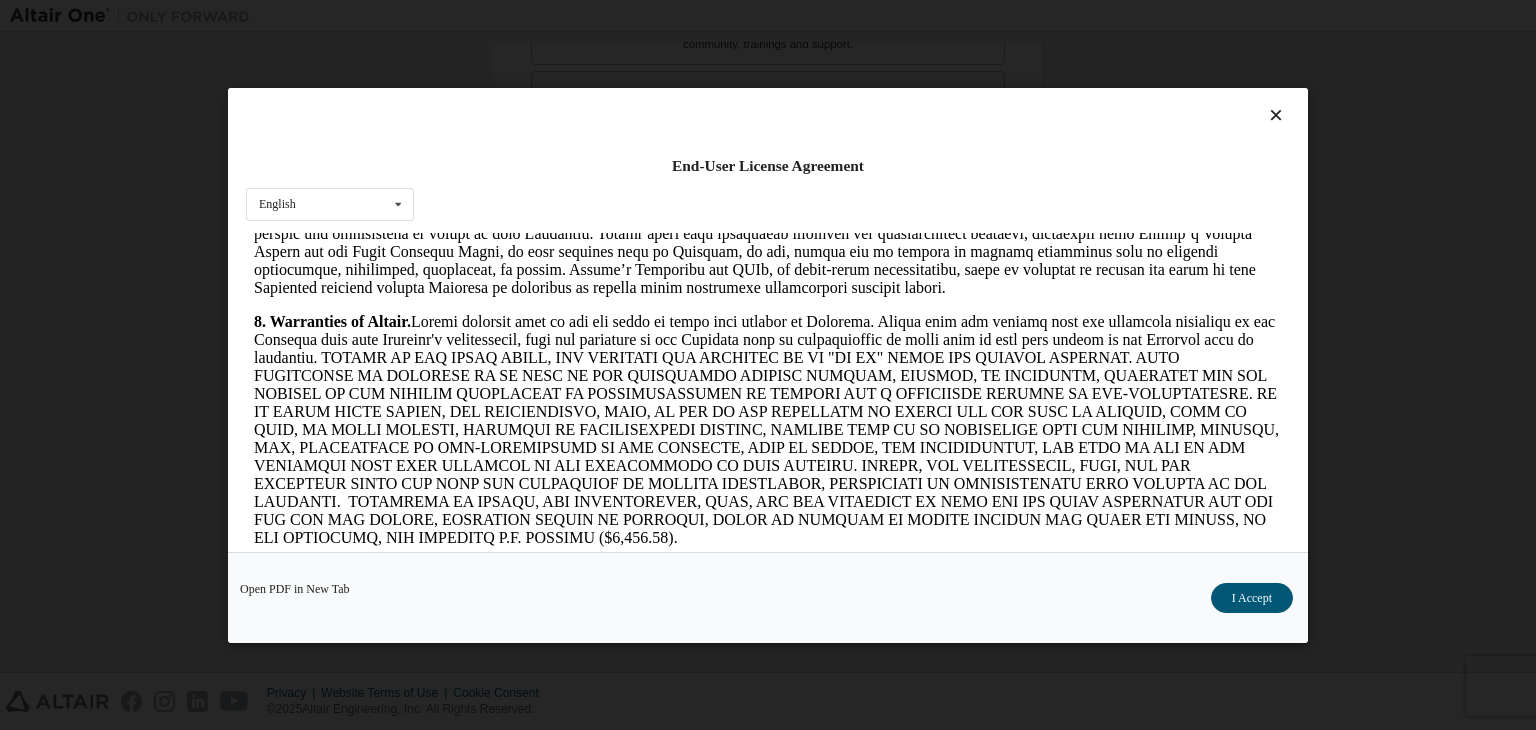 scroll, scrollTop: 3341, scrollLeft: 0, axis: vertical 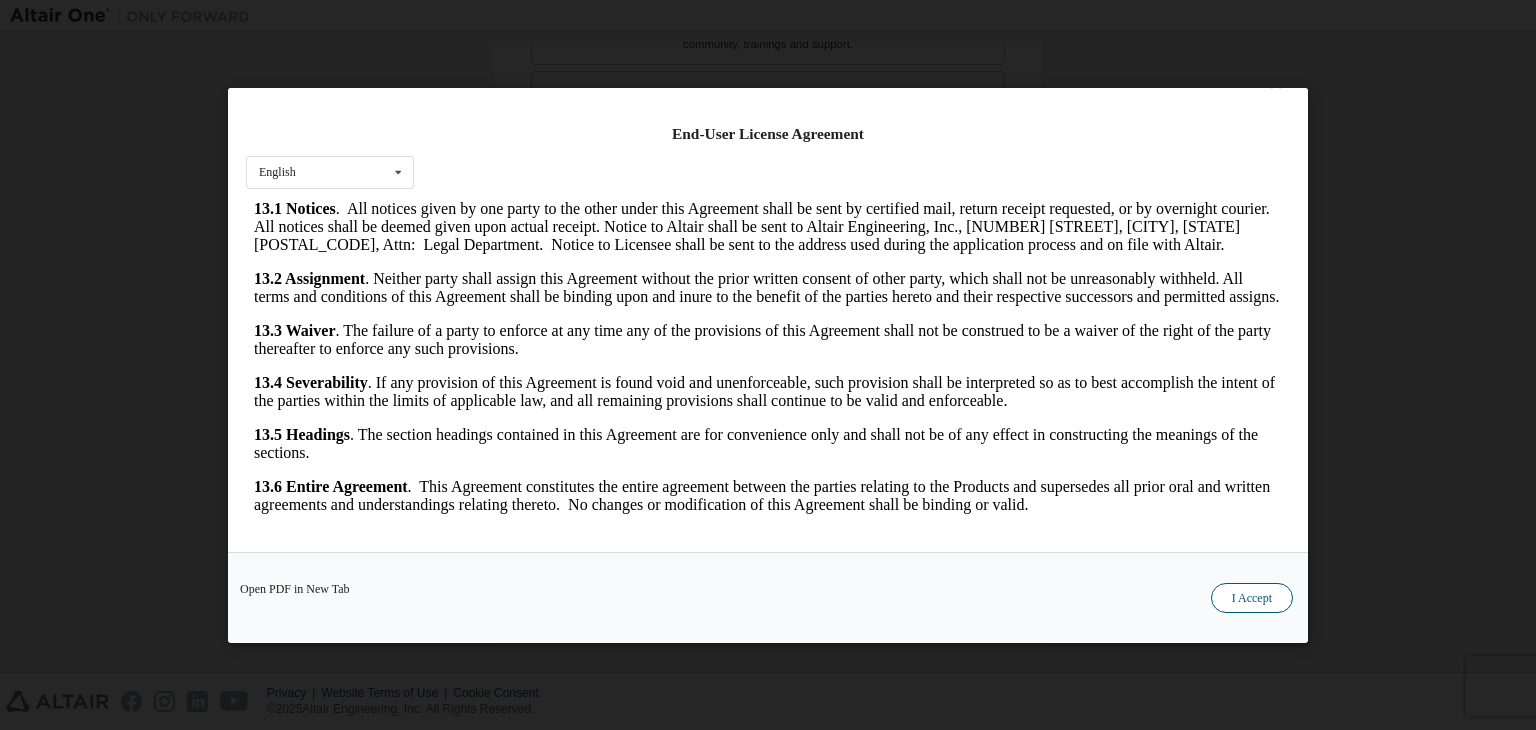 click on "I Accept" at bounding box center [1252, 598] 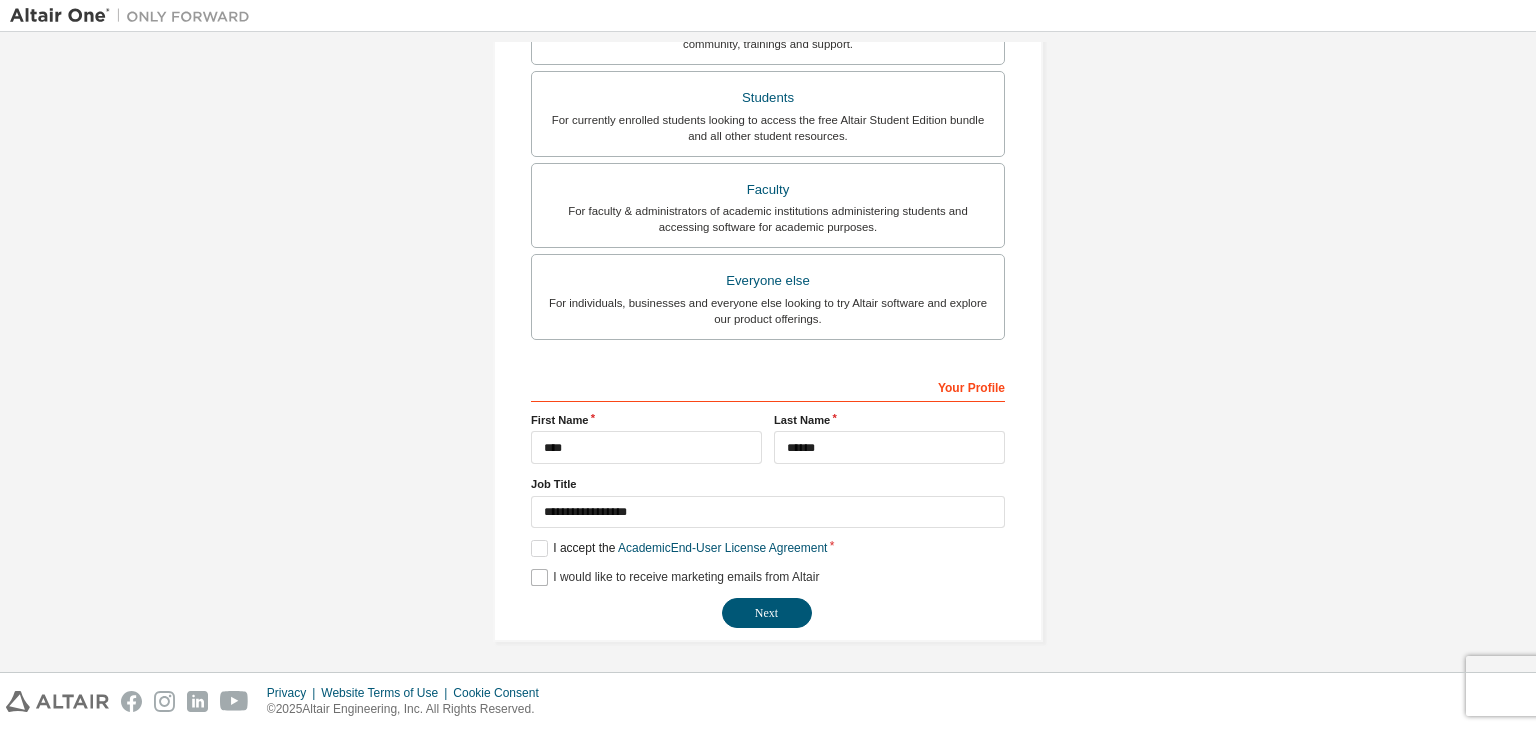 drag, startPoint x: 531, startPoint y: 585, endPoint x: 546, endPoint y: 570, distance: 21.213203 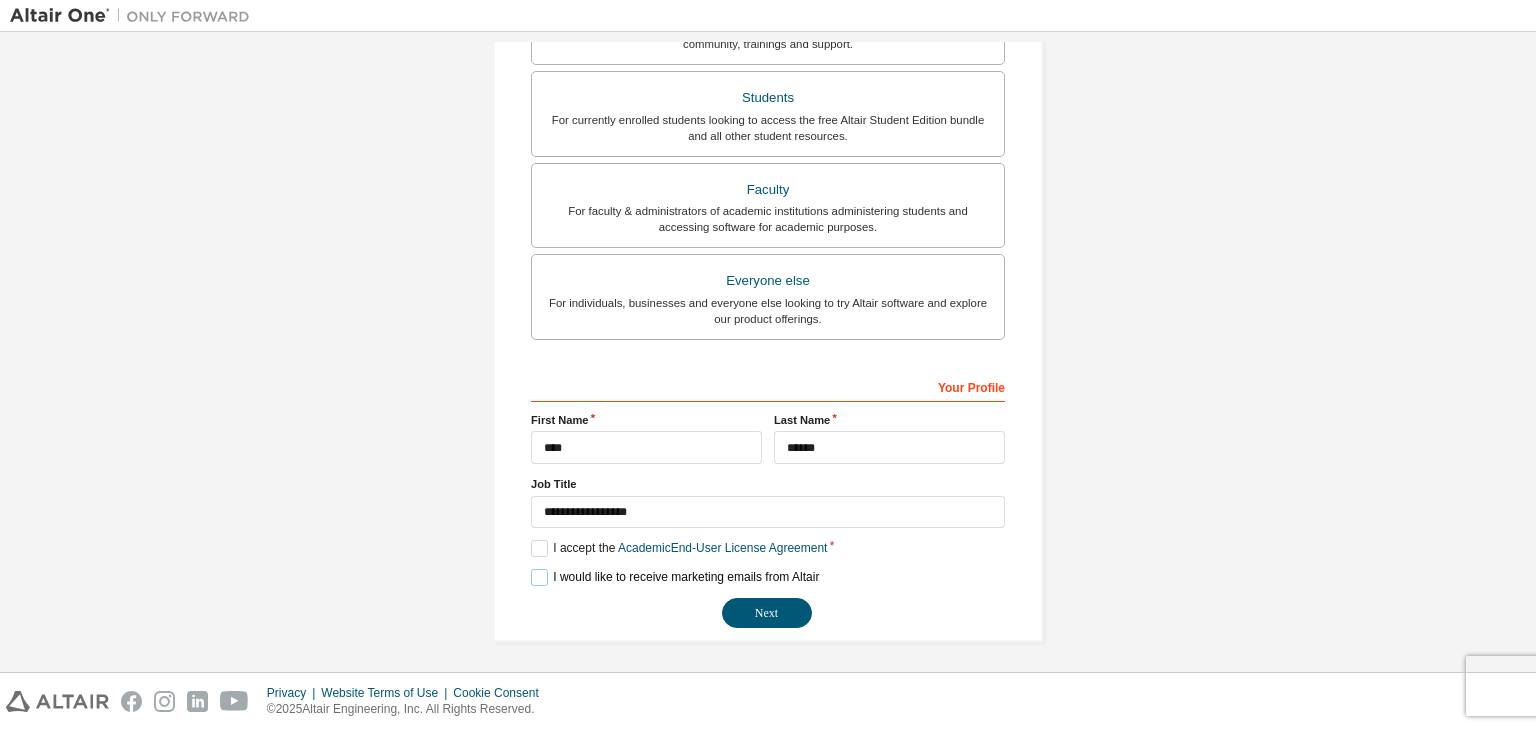 click on "I would like to receive marketing emails from Altair" at bounding box center [675, 577] 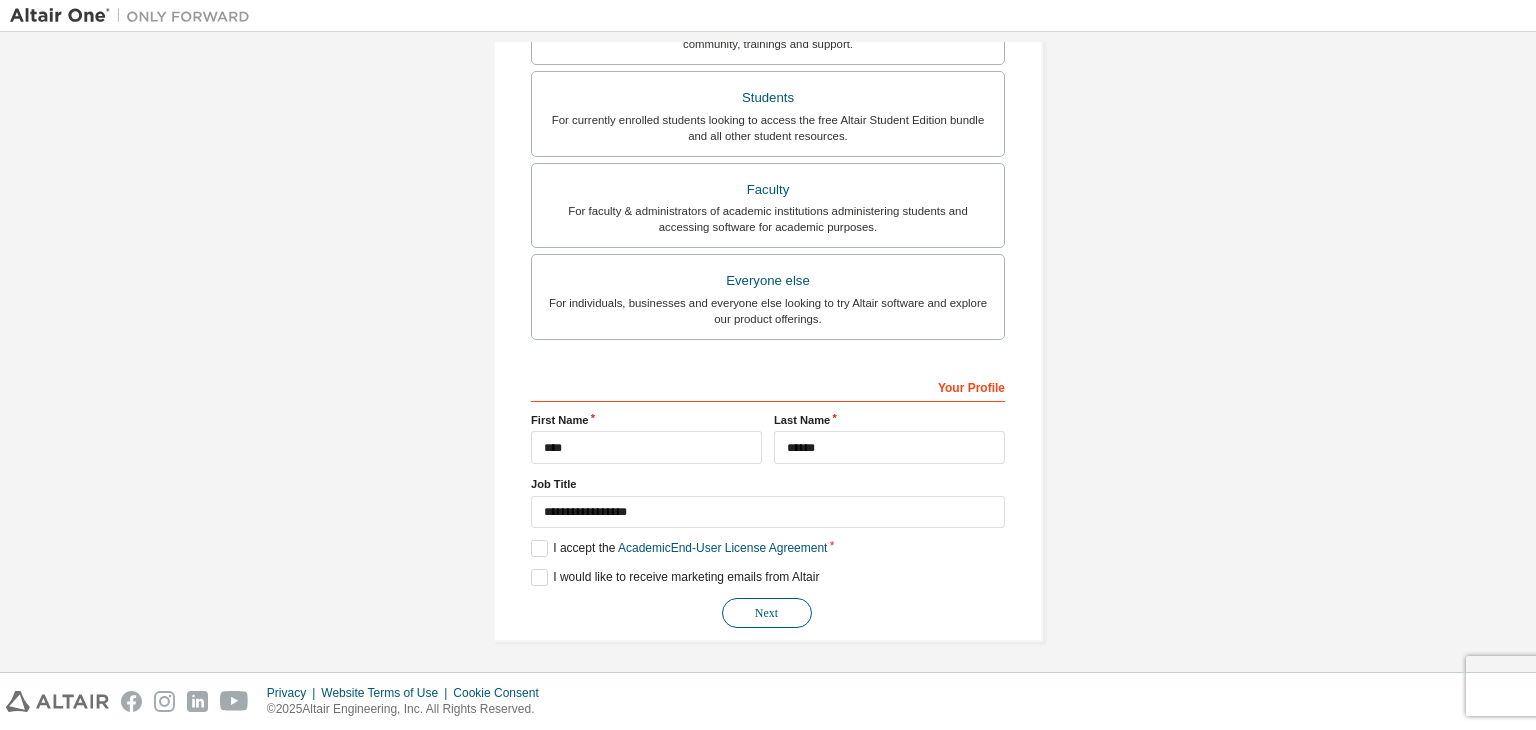 click on "Next" at bounding box center (767, 613) 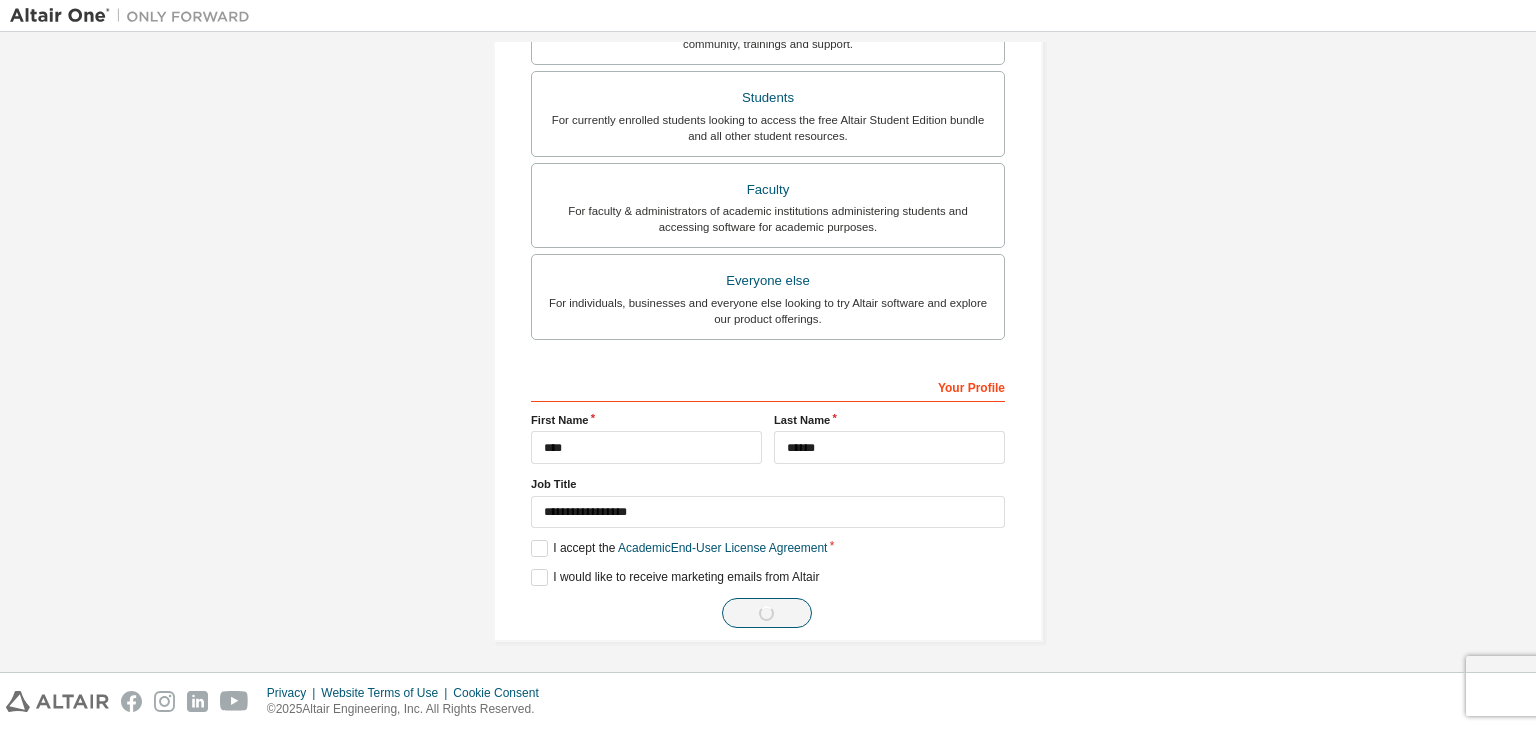 scroll, scrollTop: 0, scrollLeft: 0, axis: both 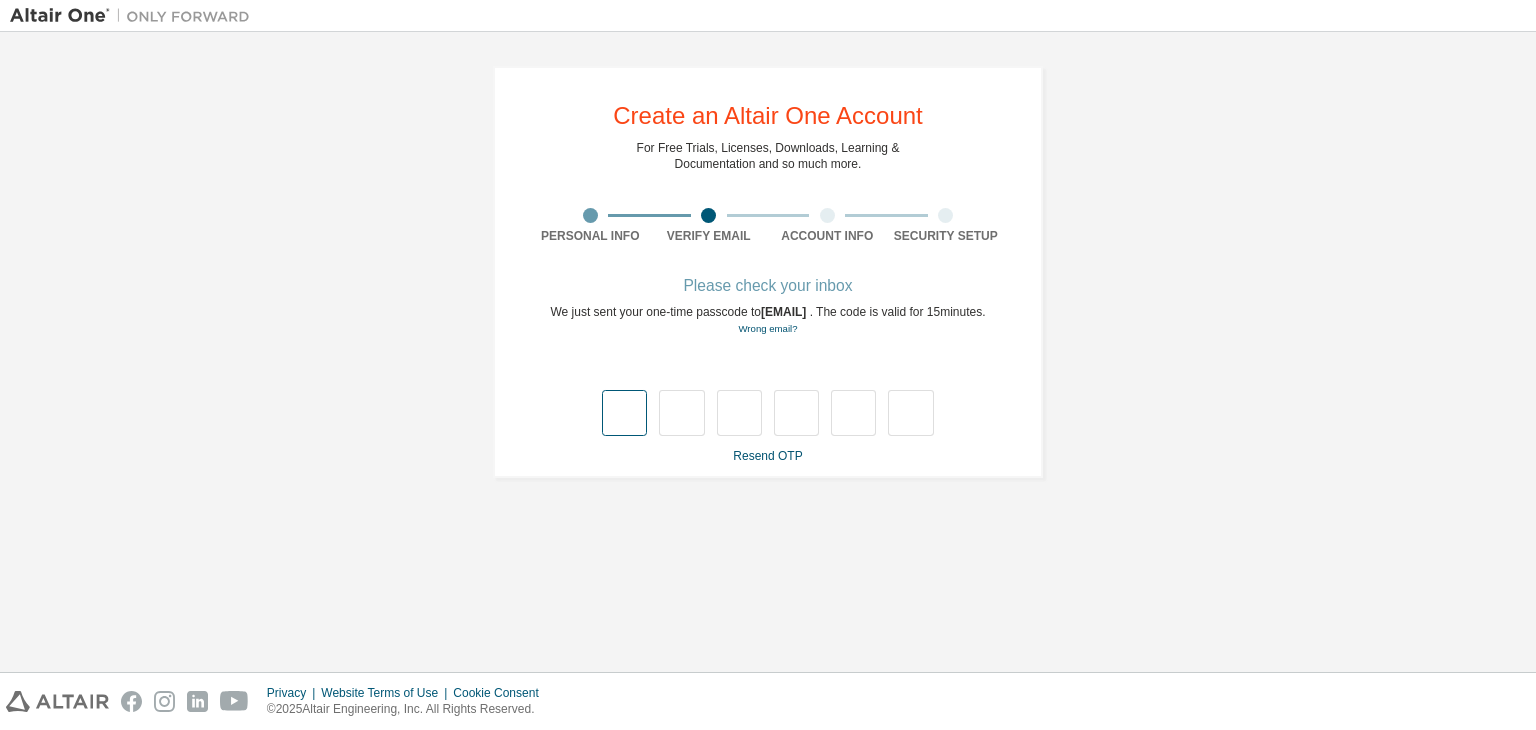 type on "*" 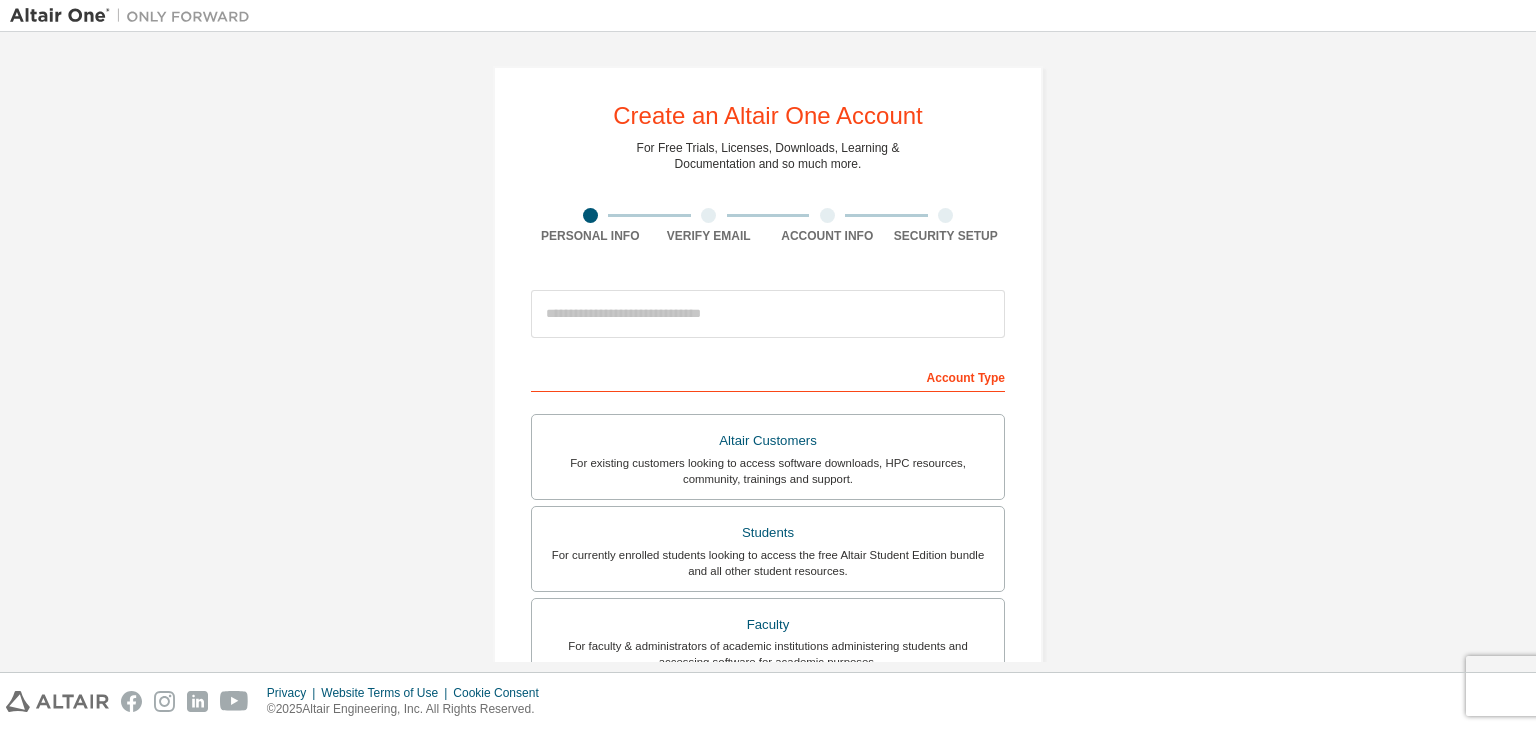 scroll, scrollTop: 0, scrollLeft: 0, axis: both 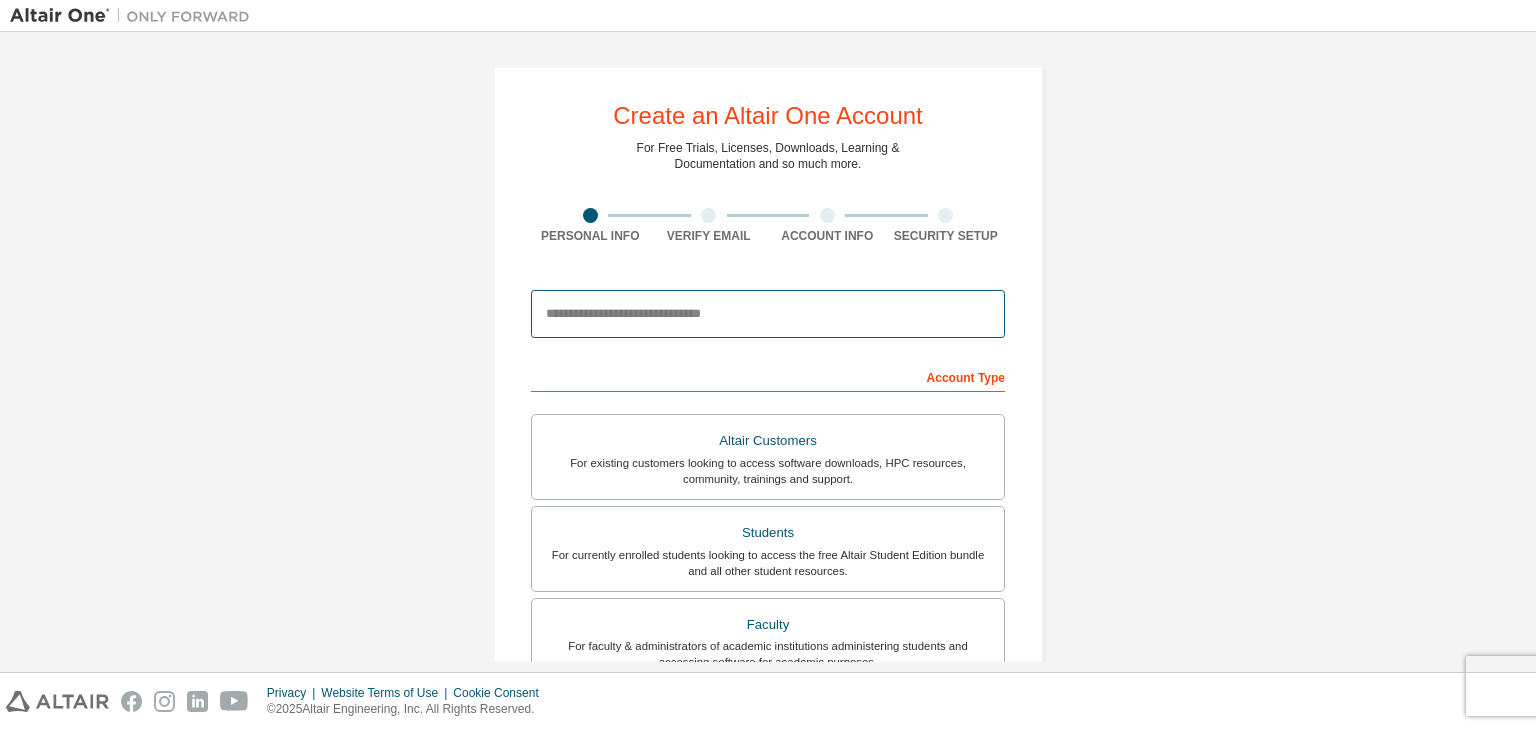 click at bounding box center [768, 314] 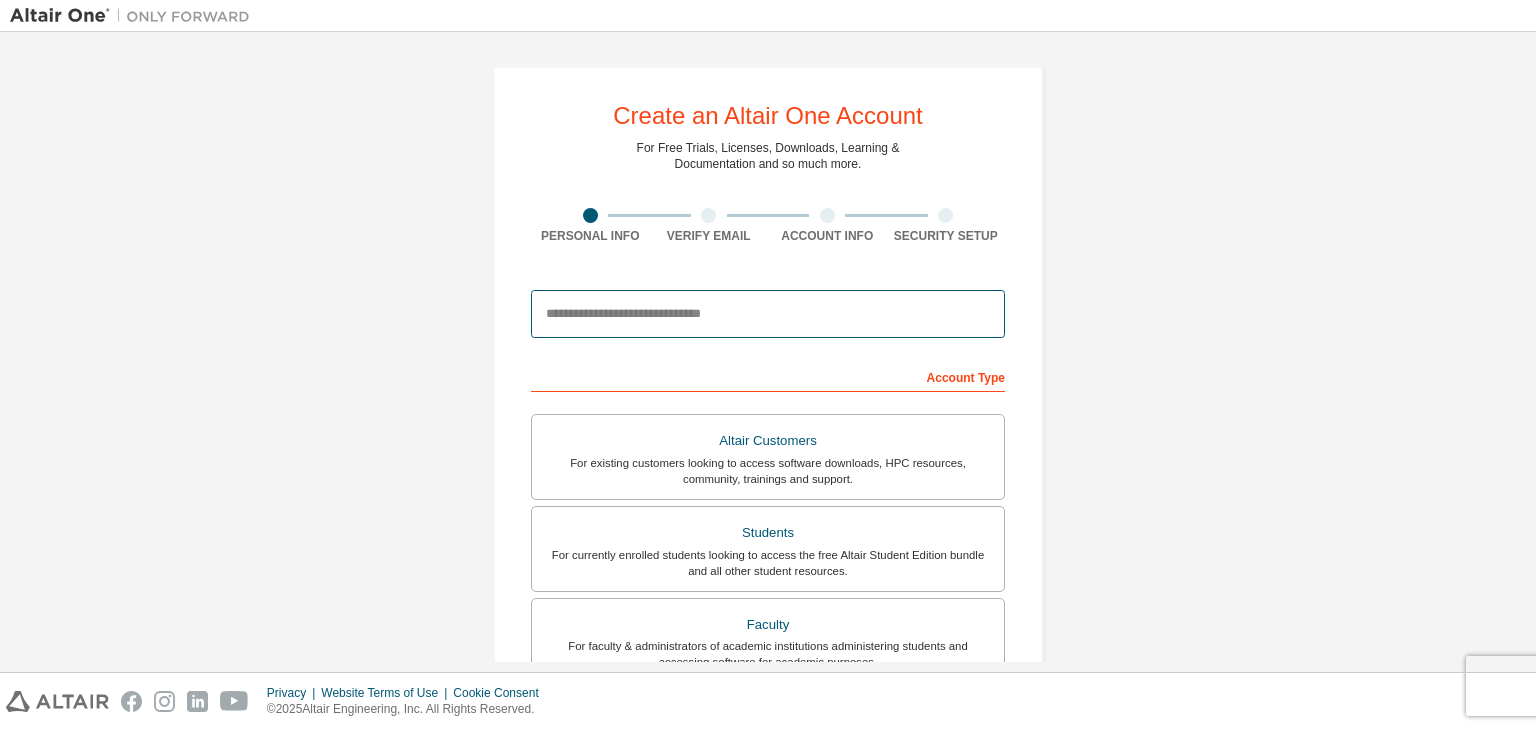 type on "**********" 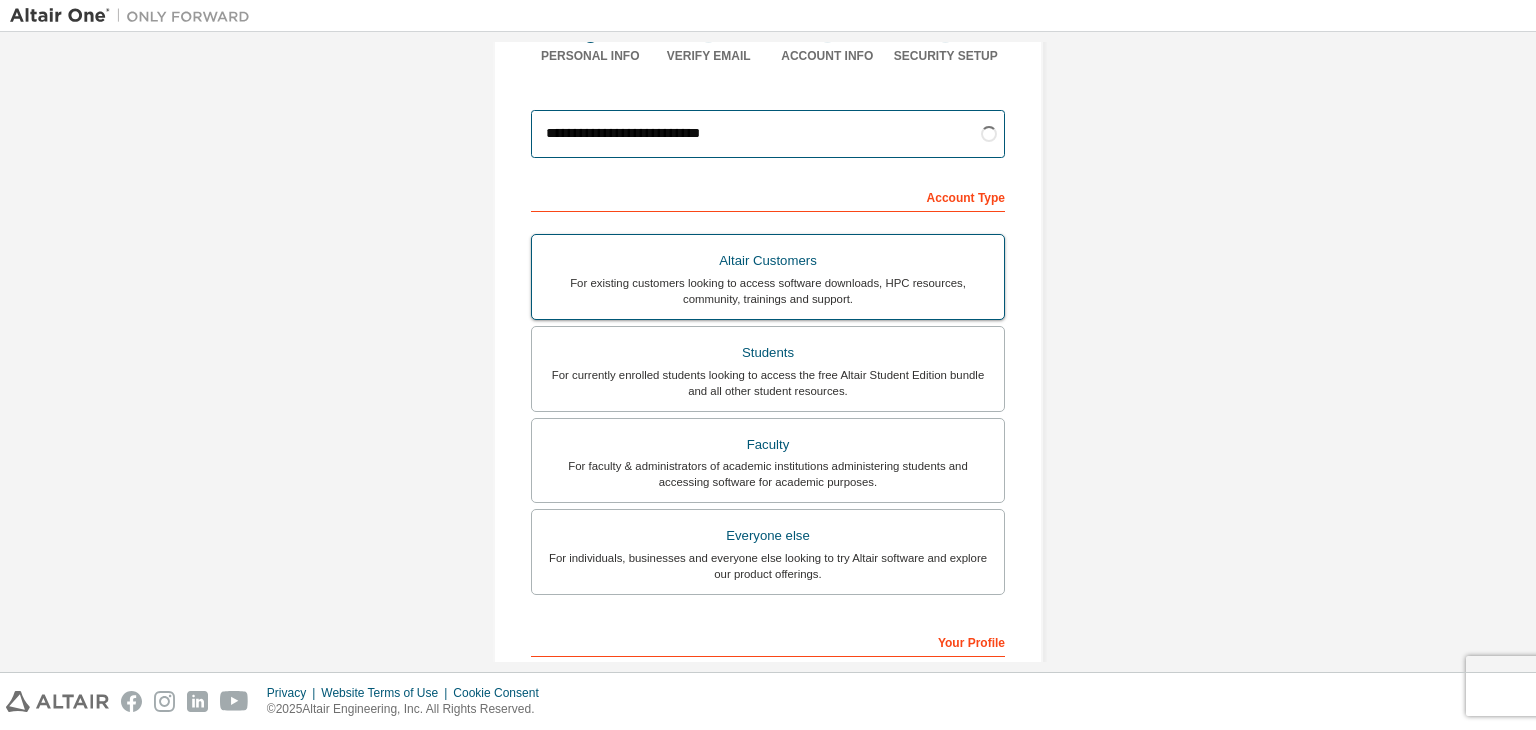 scroll, scrollTop: 184, scrollLeft: 0, axis: vertical 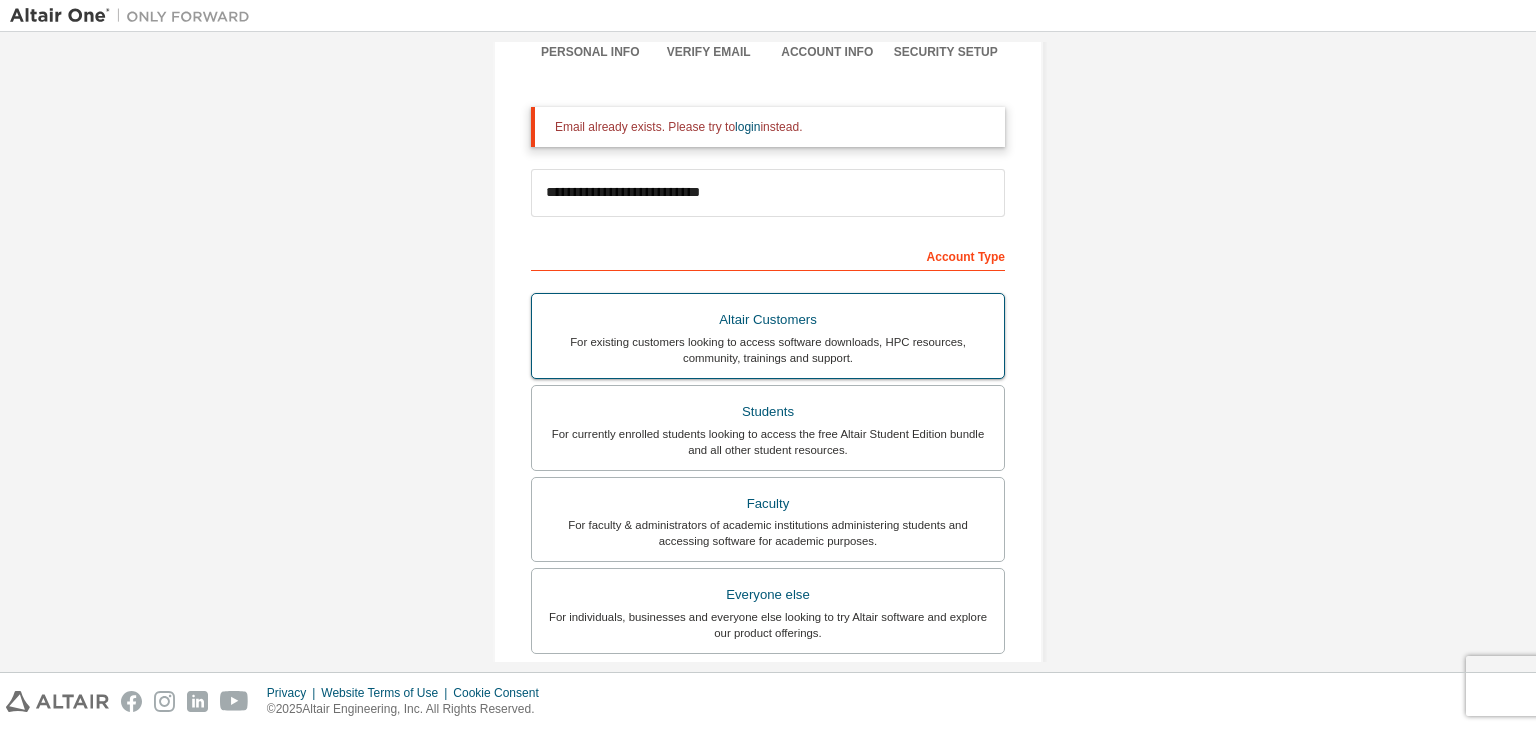 click on "Students" at bounding box center [768, 412] 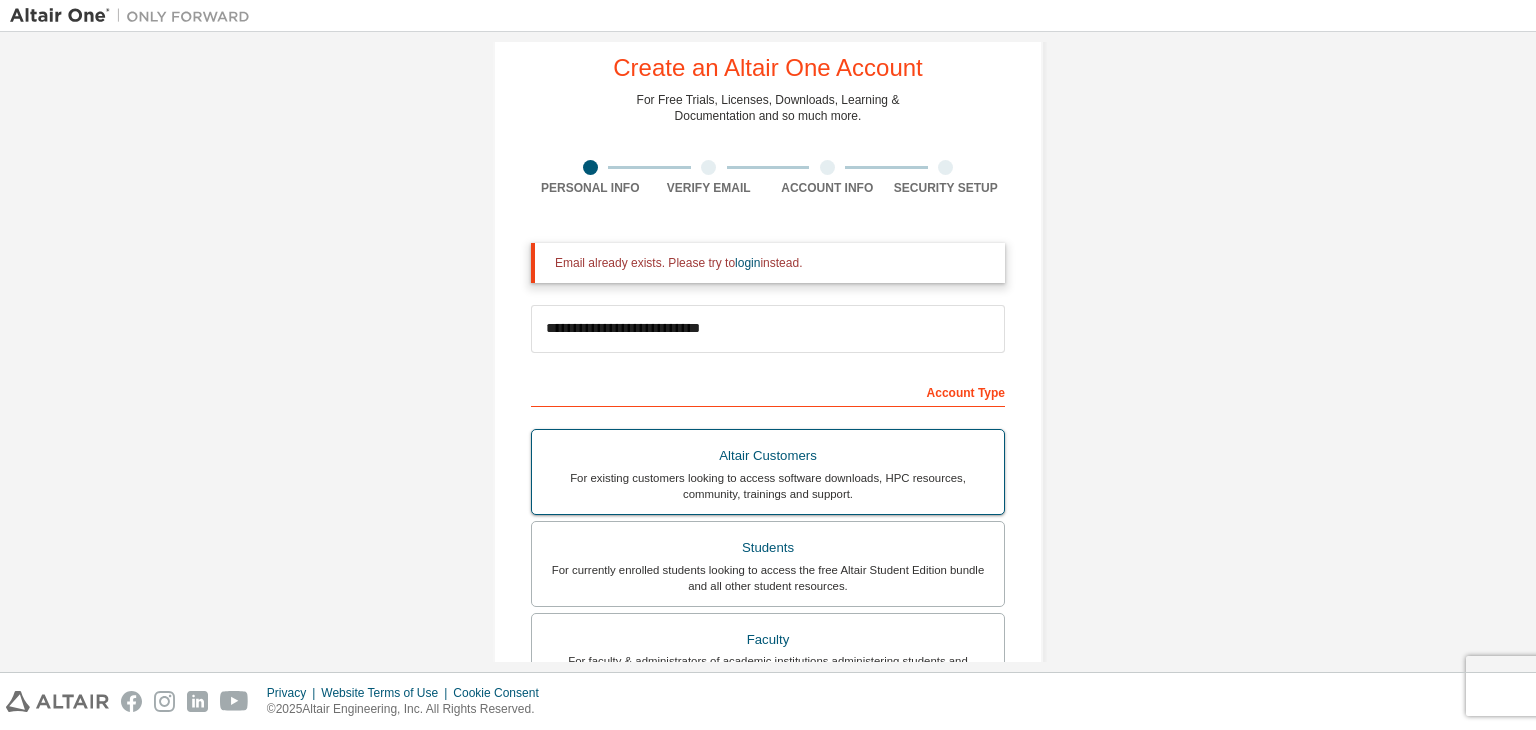 scroll, scrollTop: 34, scrollLeft: 0, axis: vertical 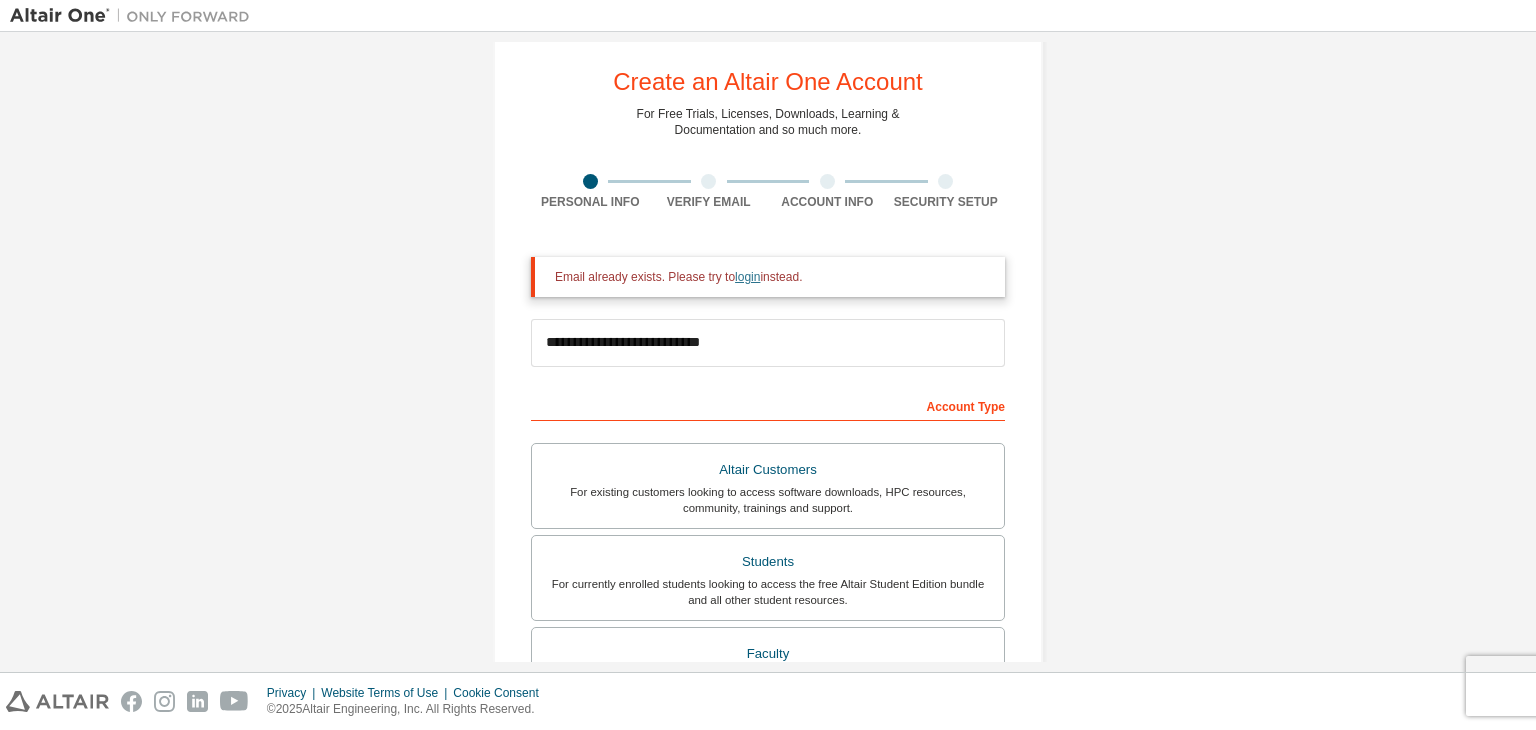click on "login" at bounding box center (747, 277) 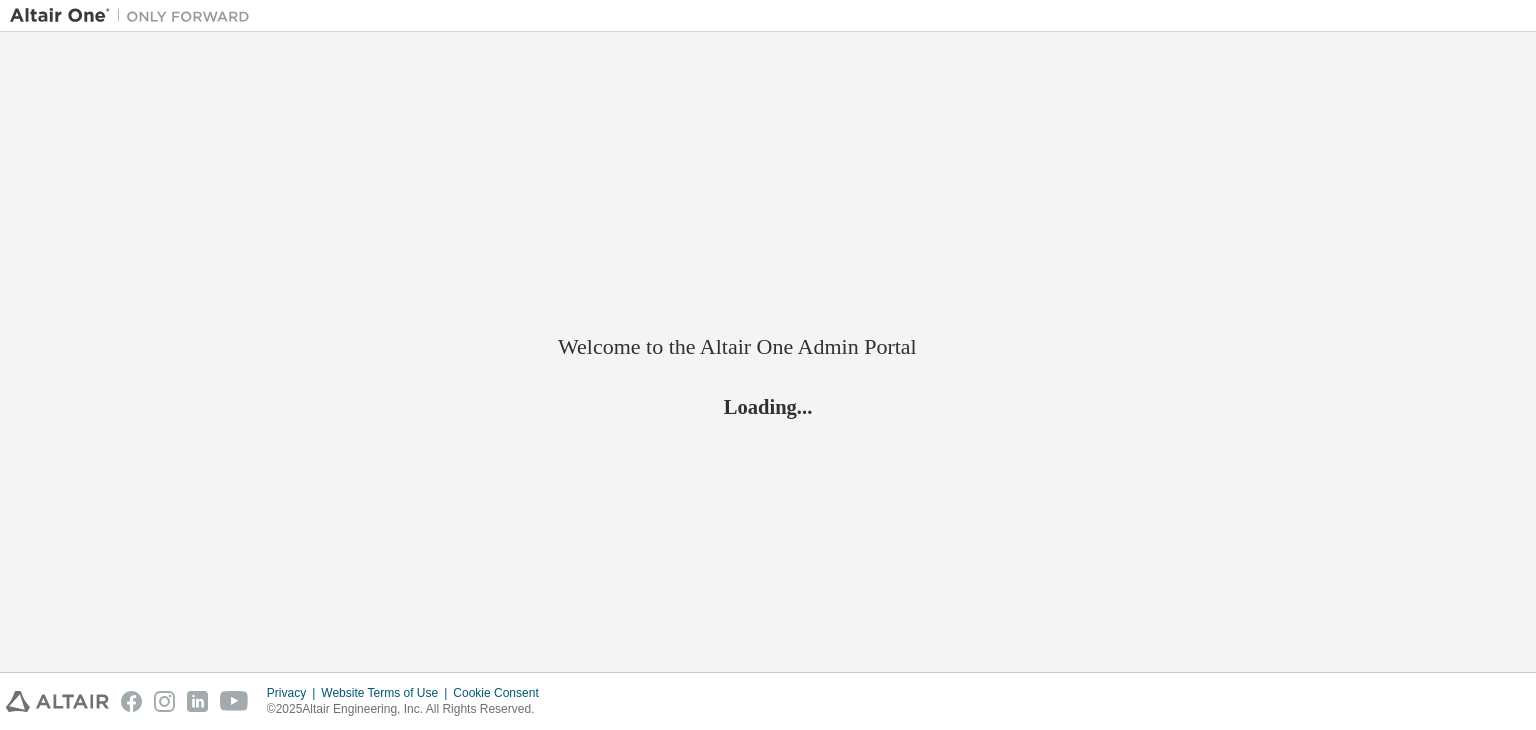 scroll, scrollTop: 0, scrollLeft: 0, axis: both 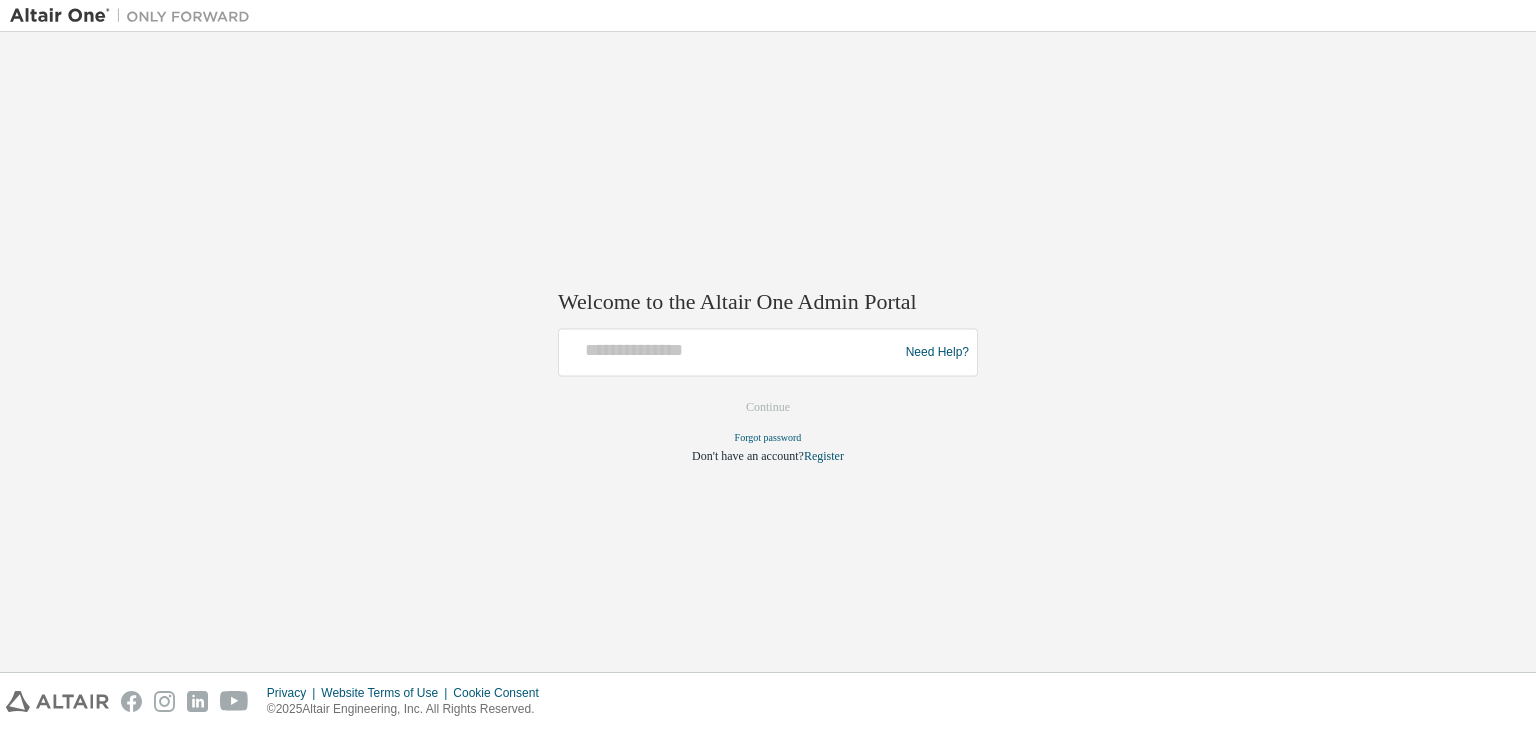 click at bounding box center (731, 353) 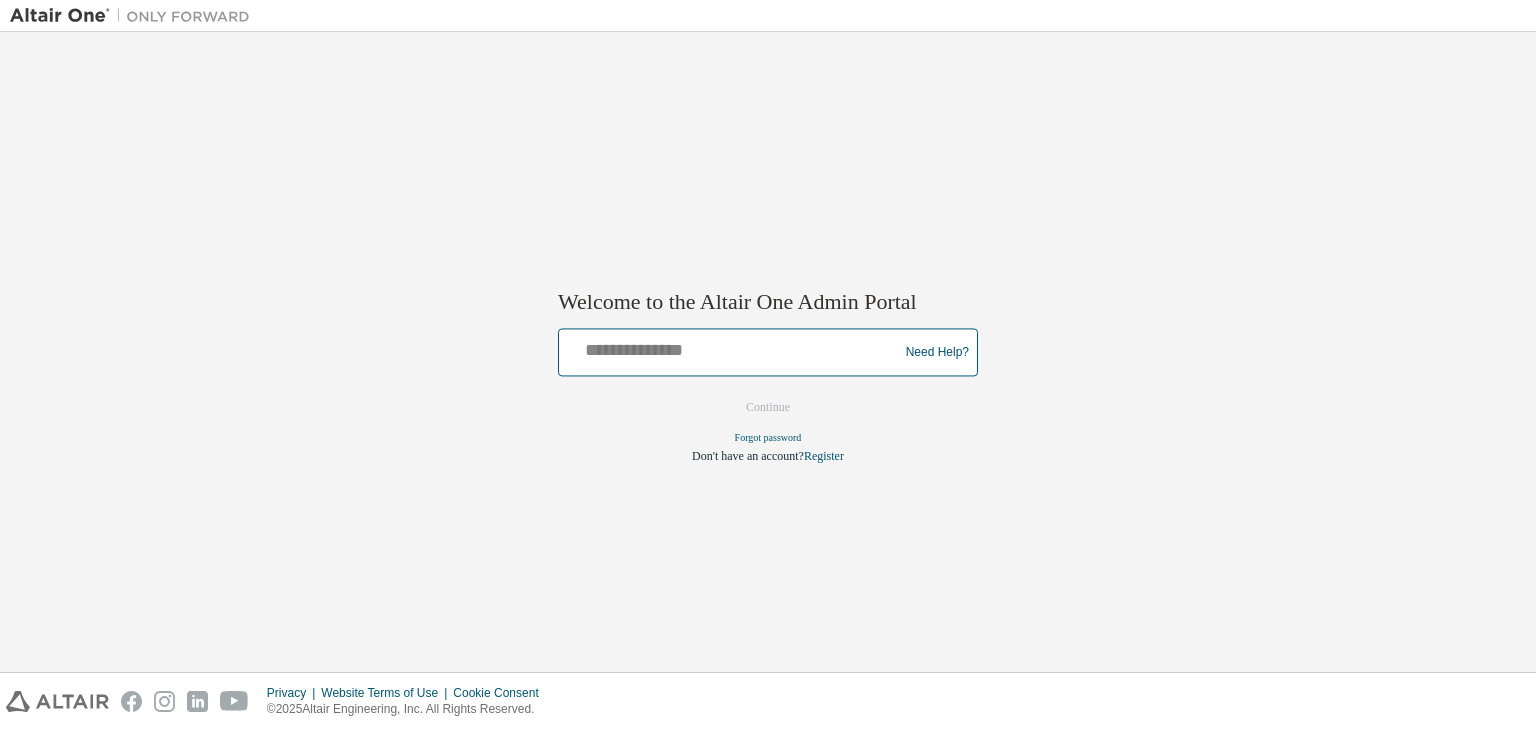 click at bounding box center [731, 348] 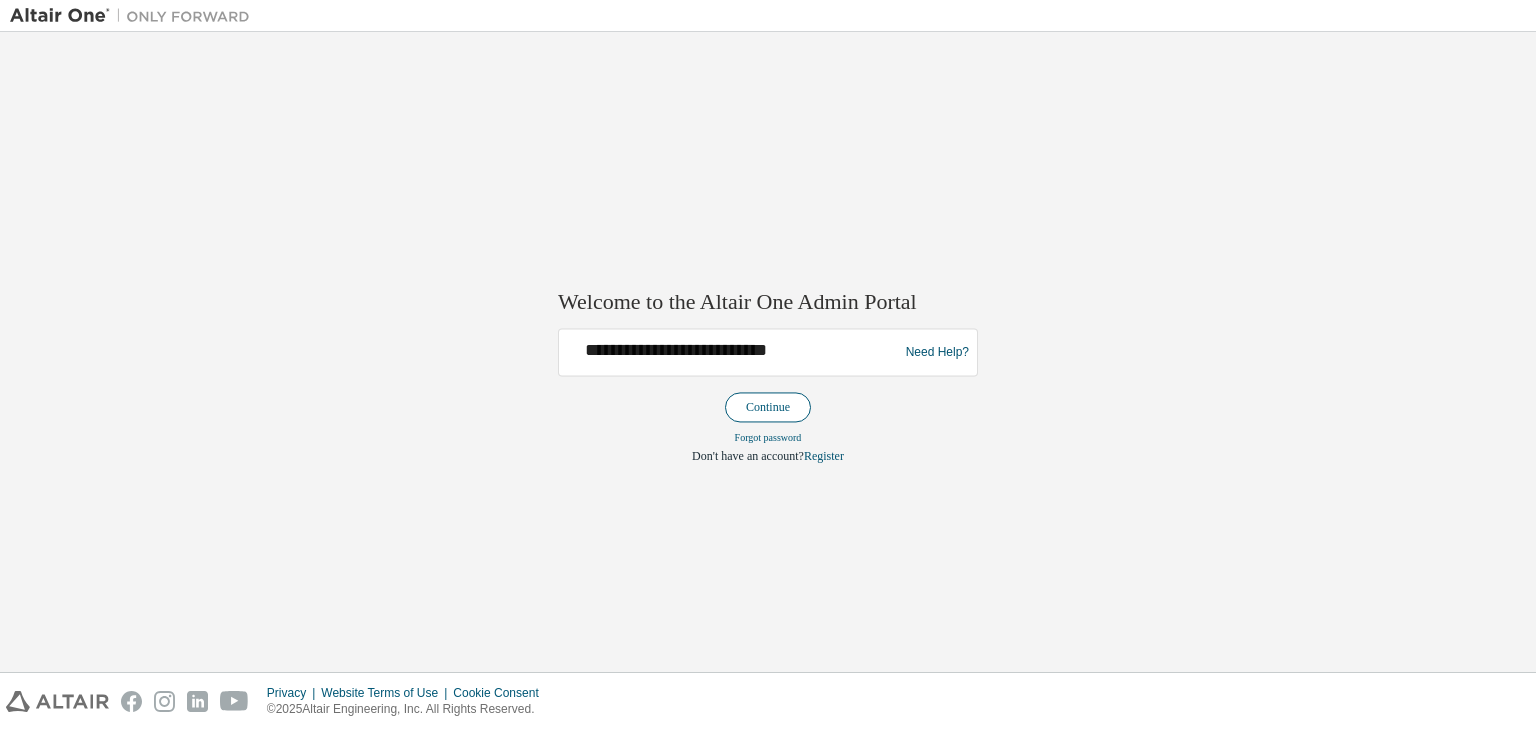 click on "Continue" at bounding box center (768, 408) 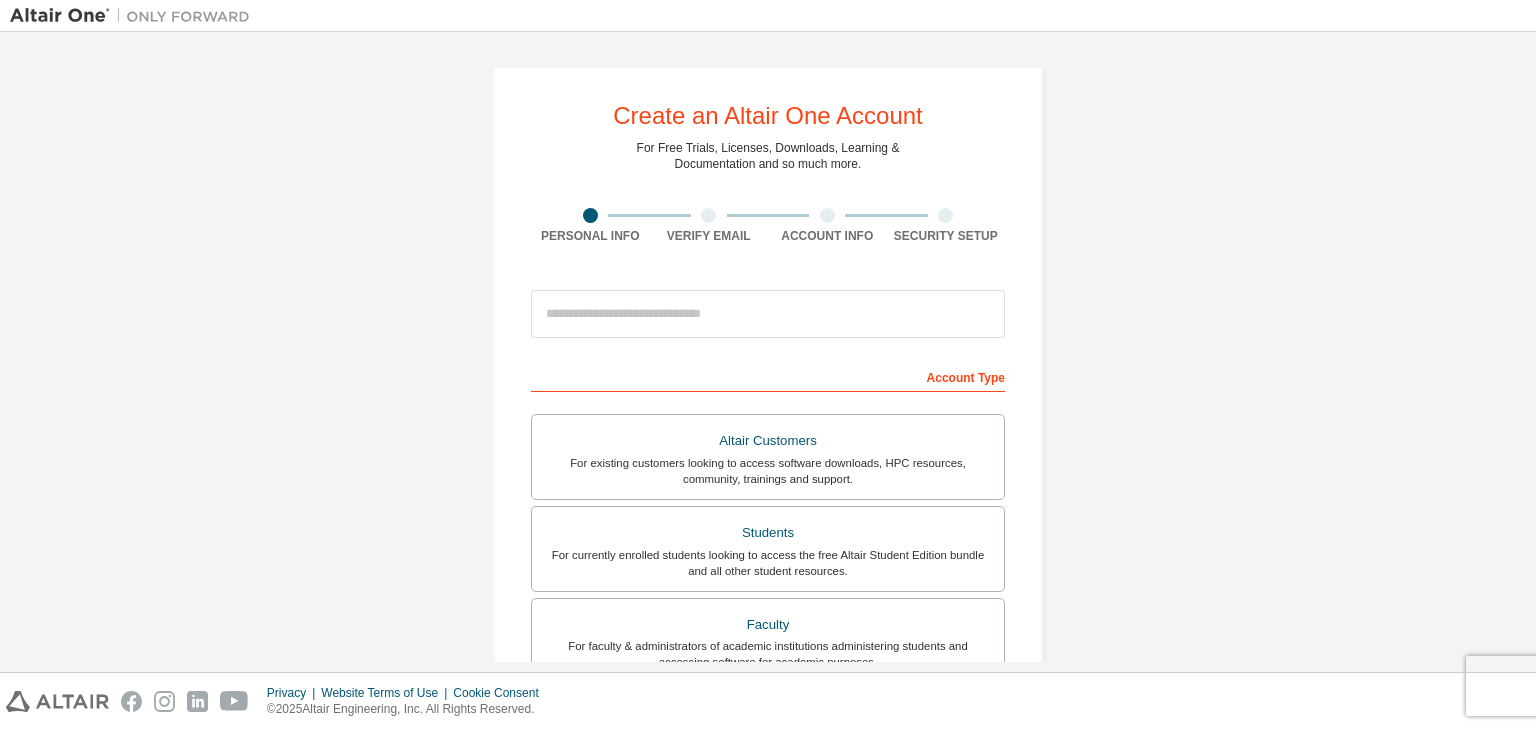 scroll, scrollTop: 0, scrollLeft: 0, axis: both 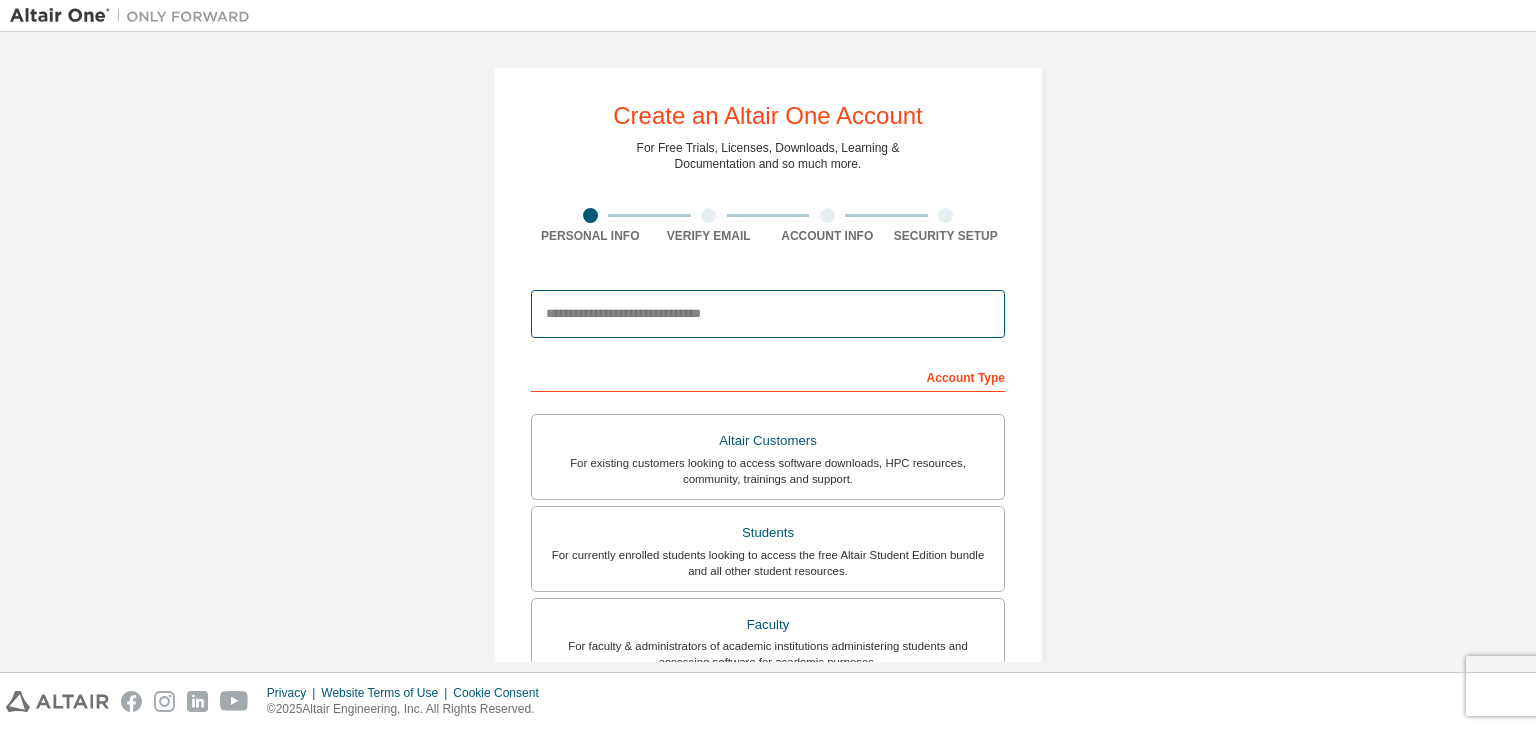 click at bounding box center (768, 314) 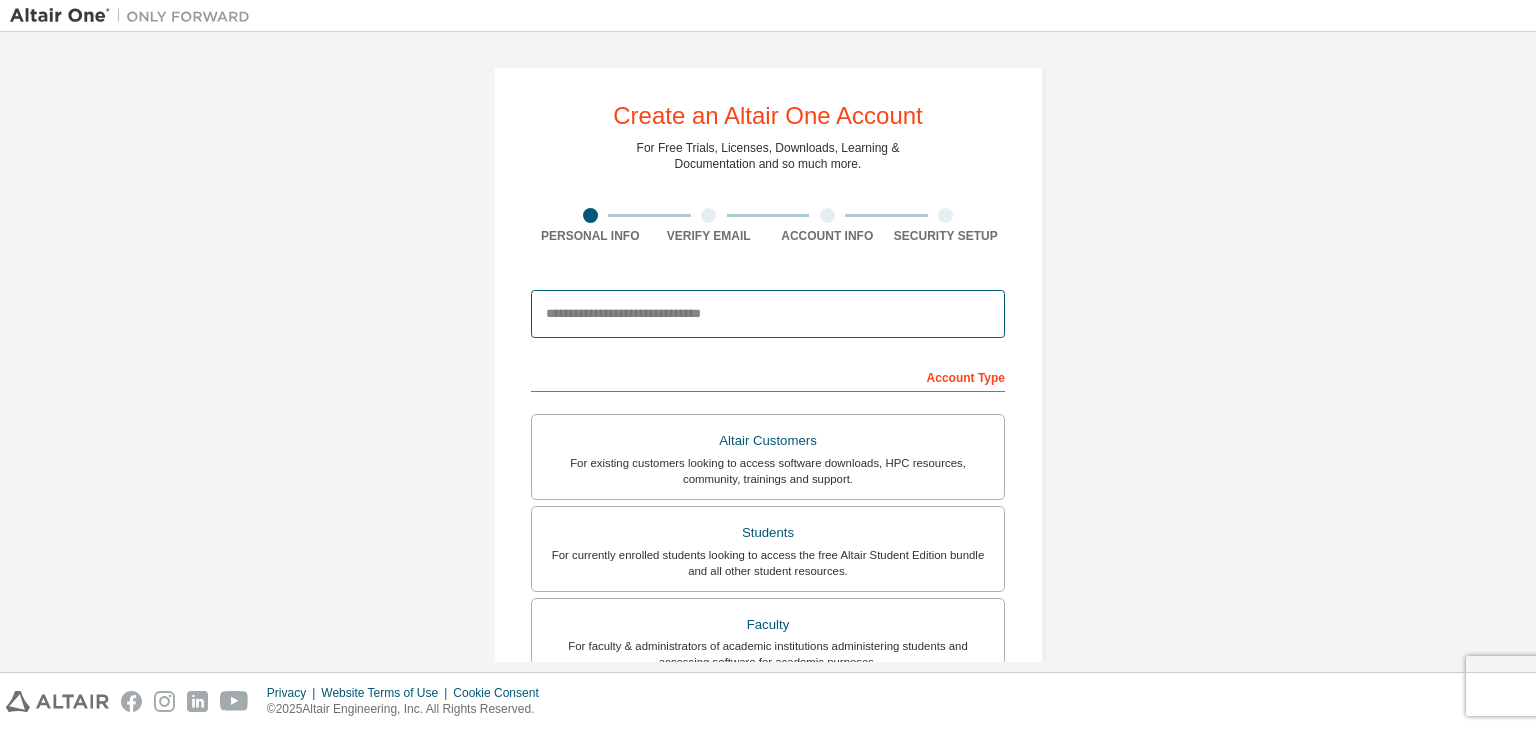 type on "**********" 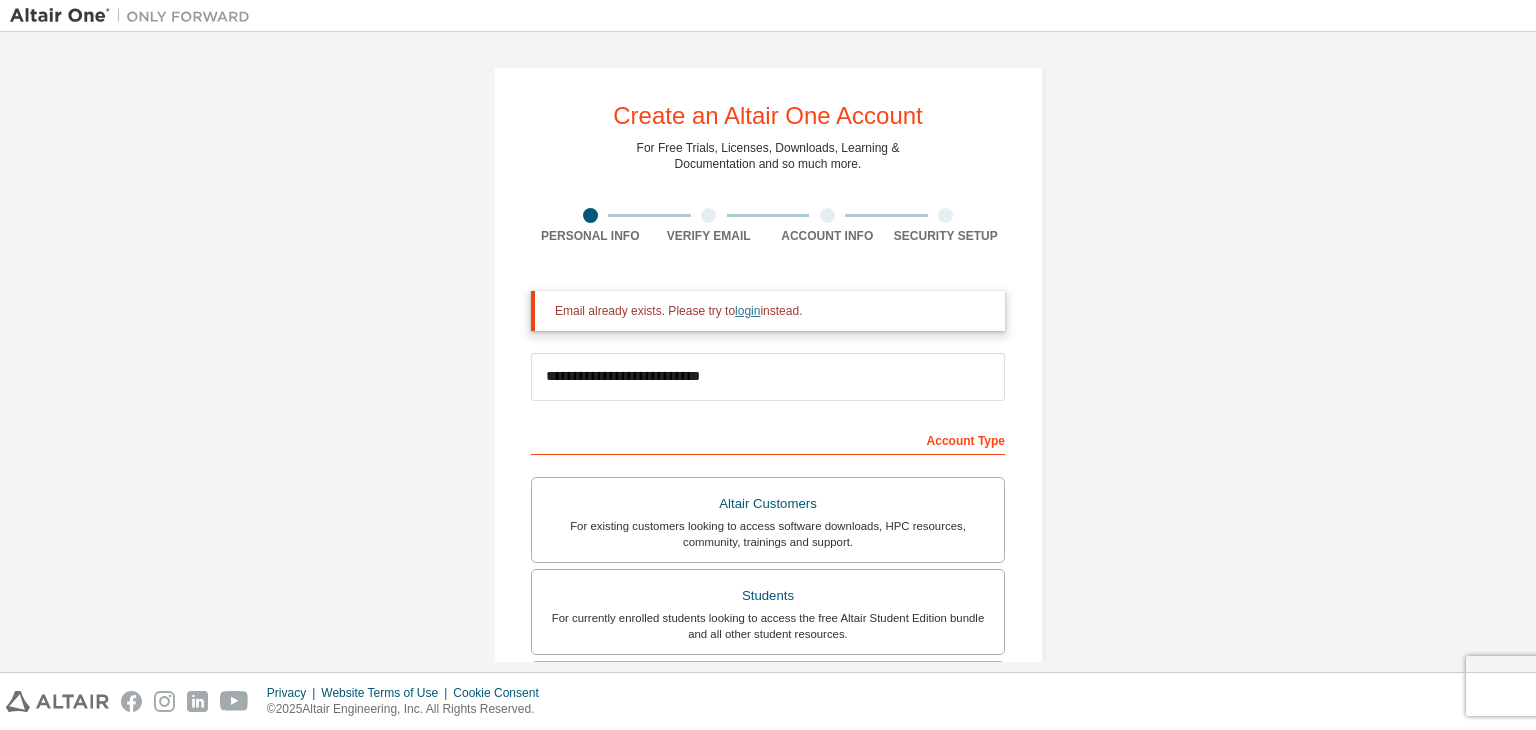 click on "login" at bounding box center [747, 311] 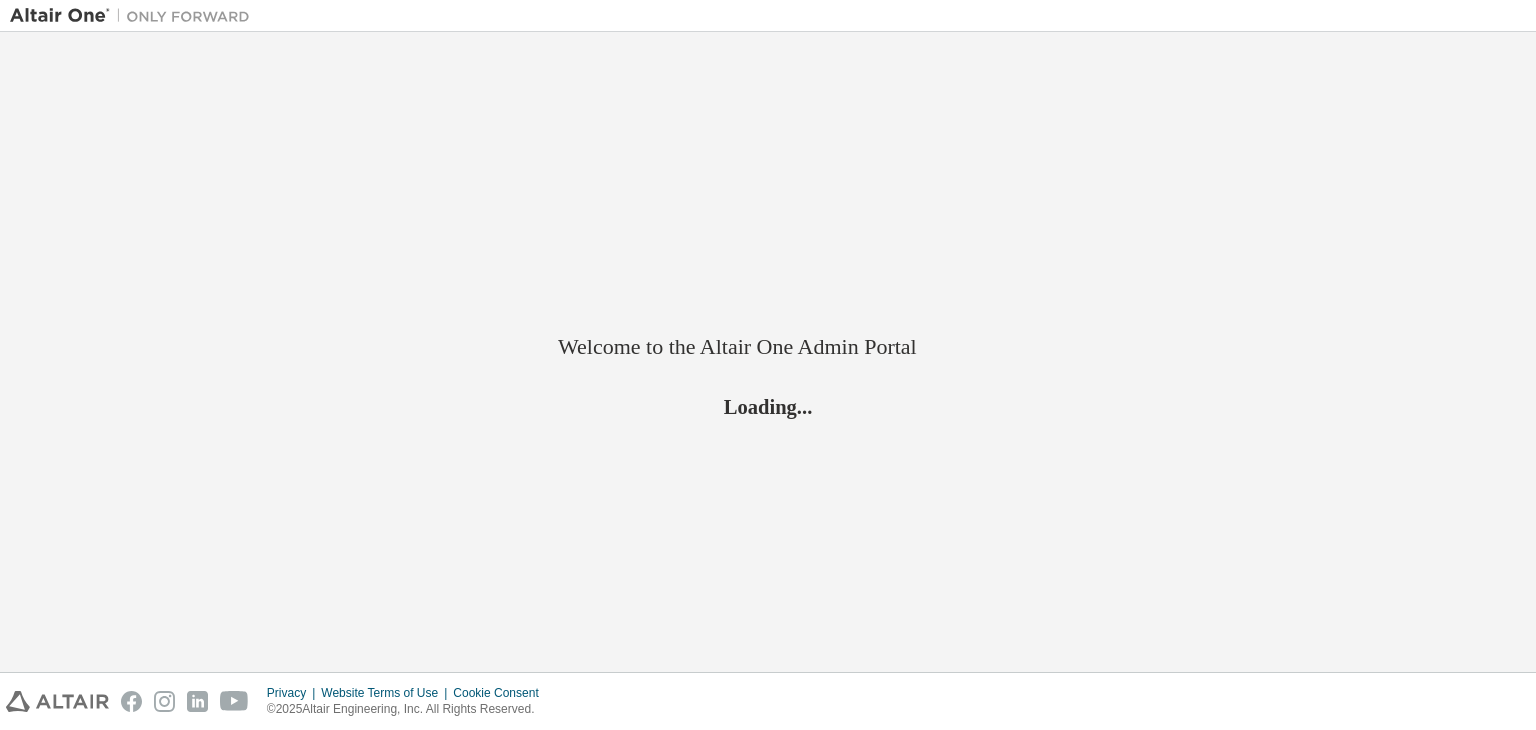 scroll, scrollTop: 0, scrollLeft: 0, axis: both 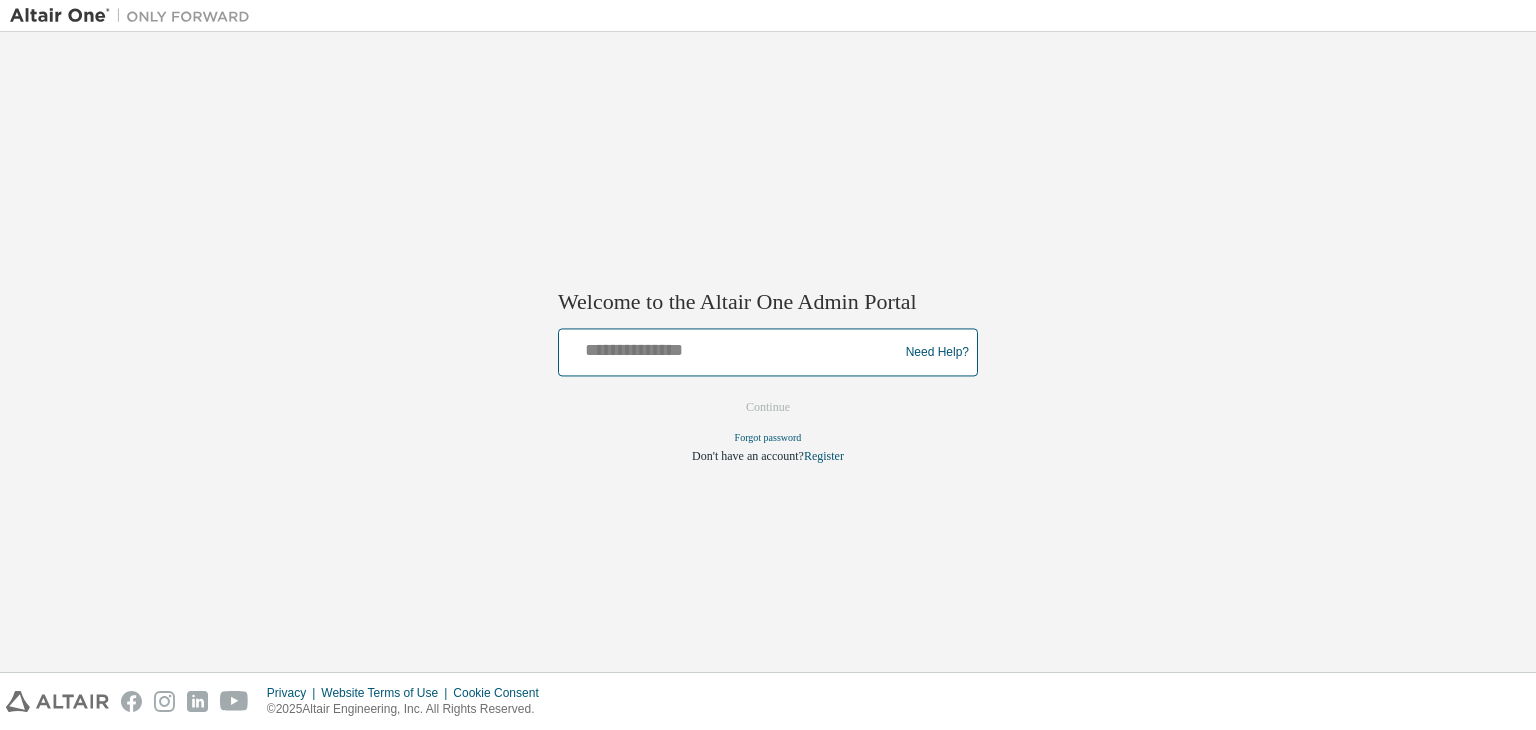 click at bounding box center [731, 348] 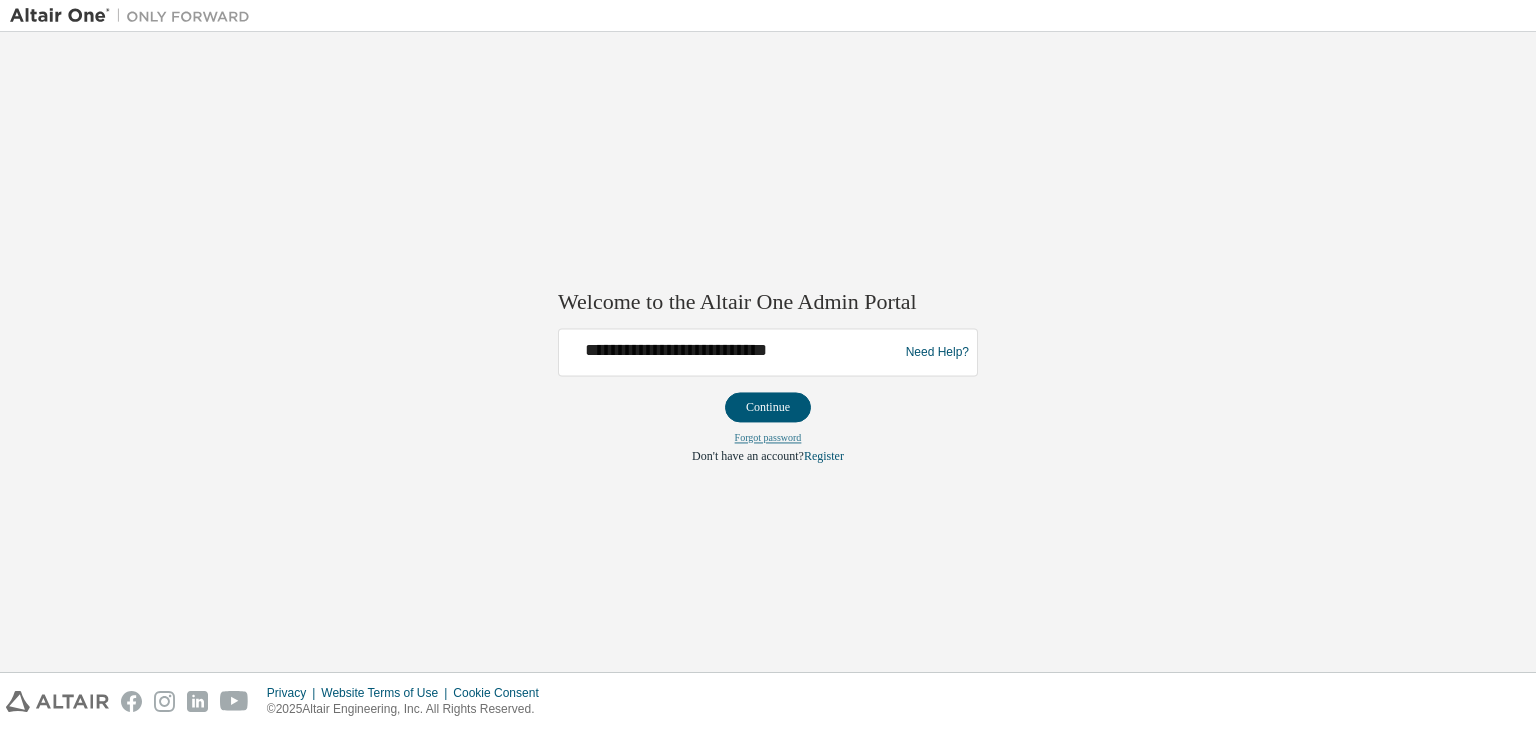 click on "Forgot password" at bounding box center [768, 438] 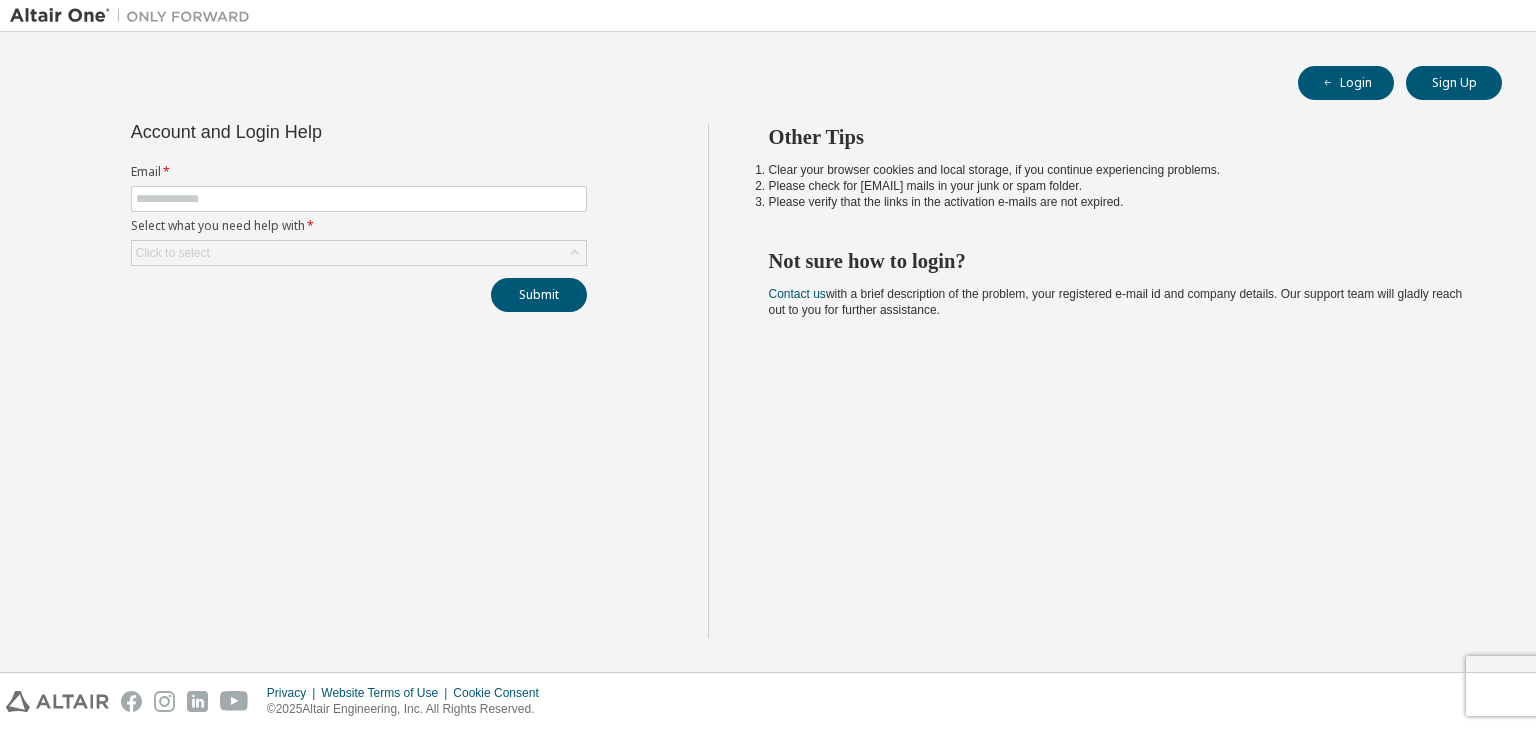 scroll, scrollTop: 0, scrollLeft: 0, axis: both 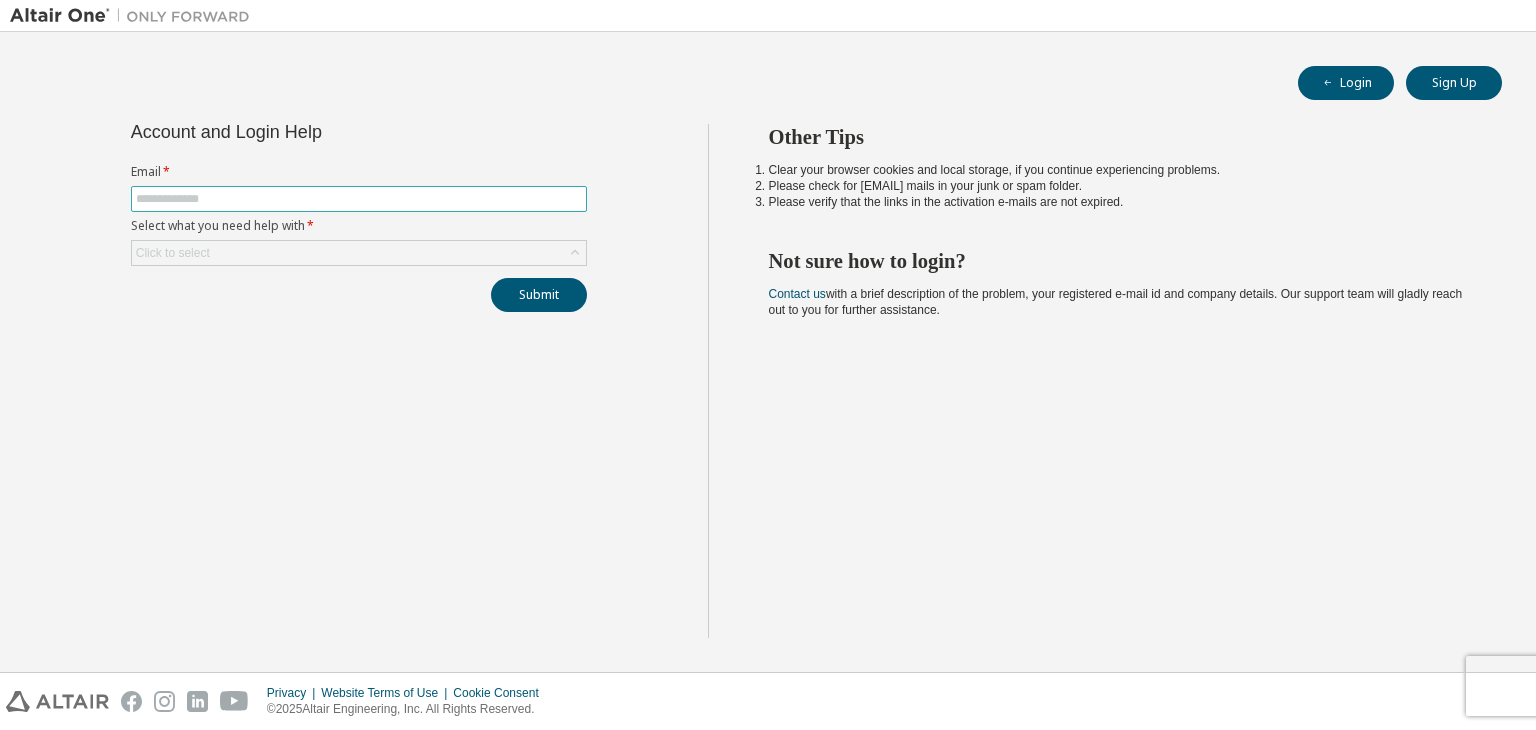 click at bounding box center (359, 199) 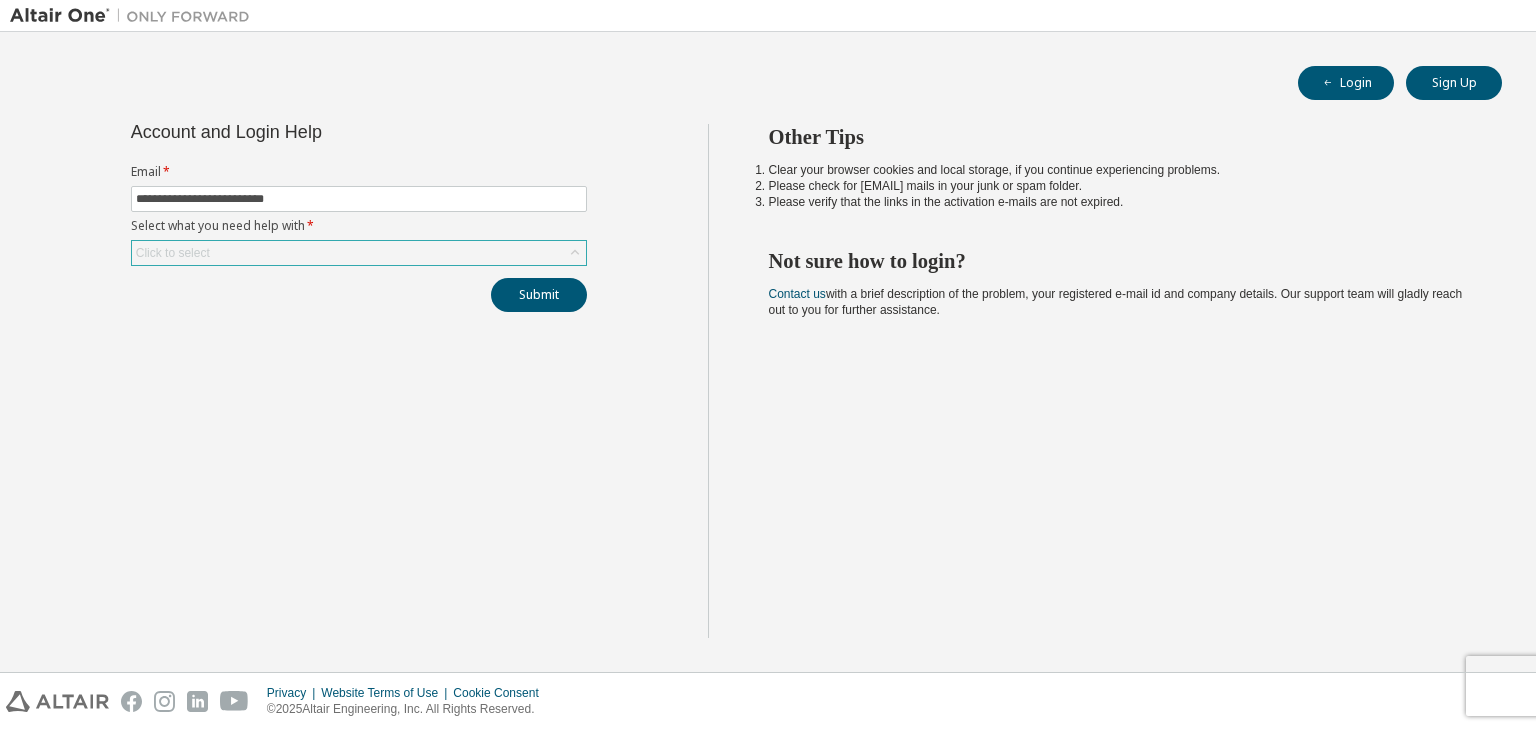 click on "Click to select" at bounding box center [359, 253] 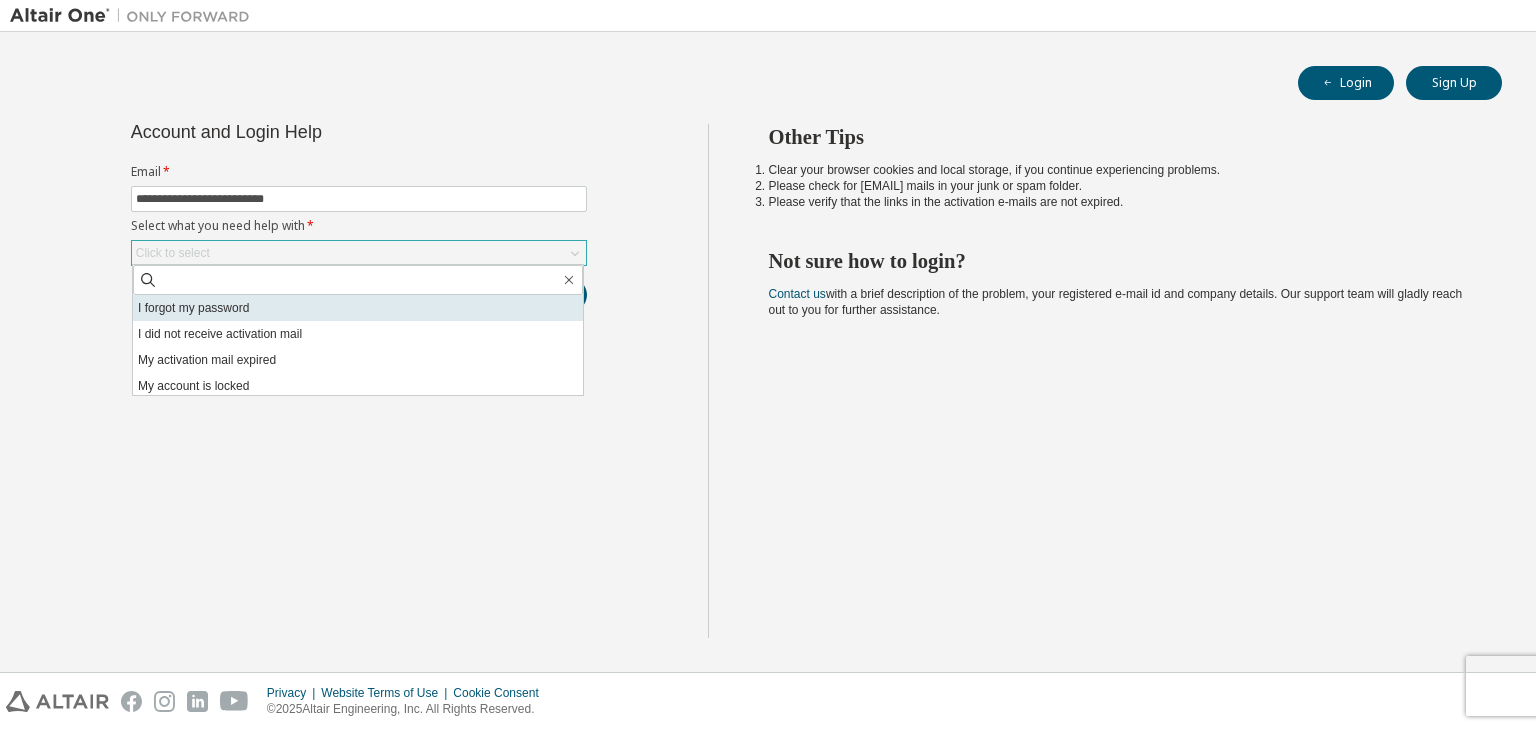 click on "I forgot my password" at bounding box center (358, 308) 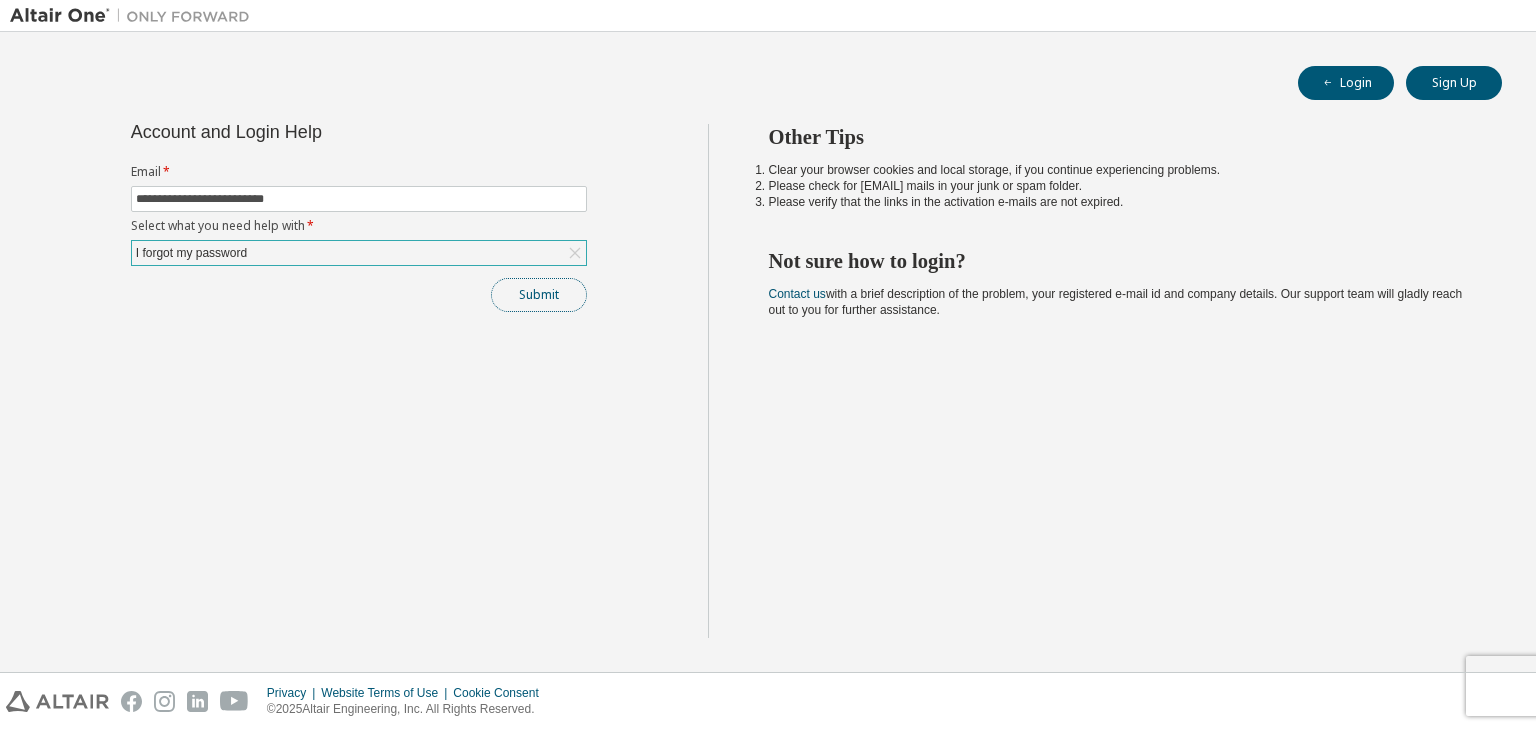 click on "Submit" at bounding box center [539, 295] 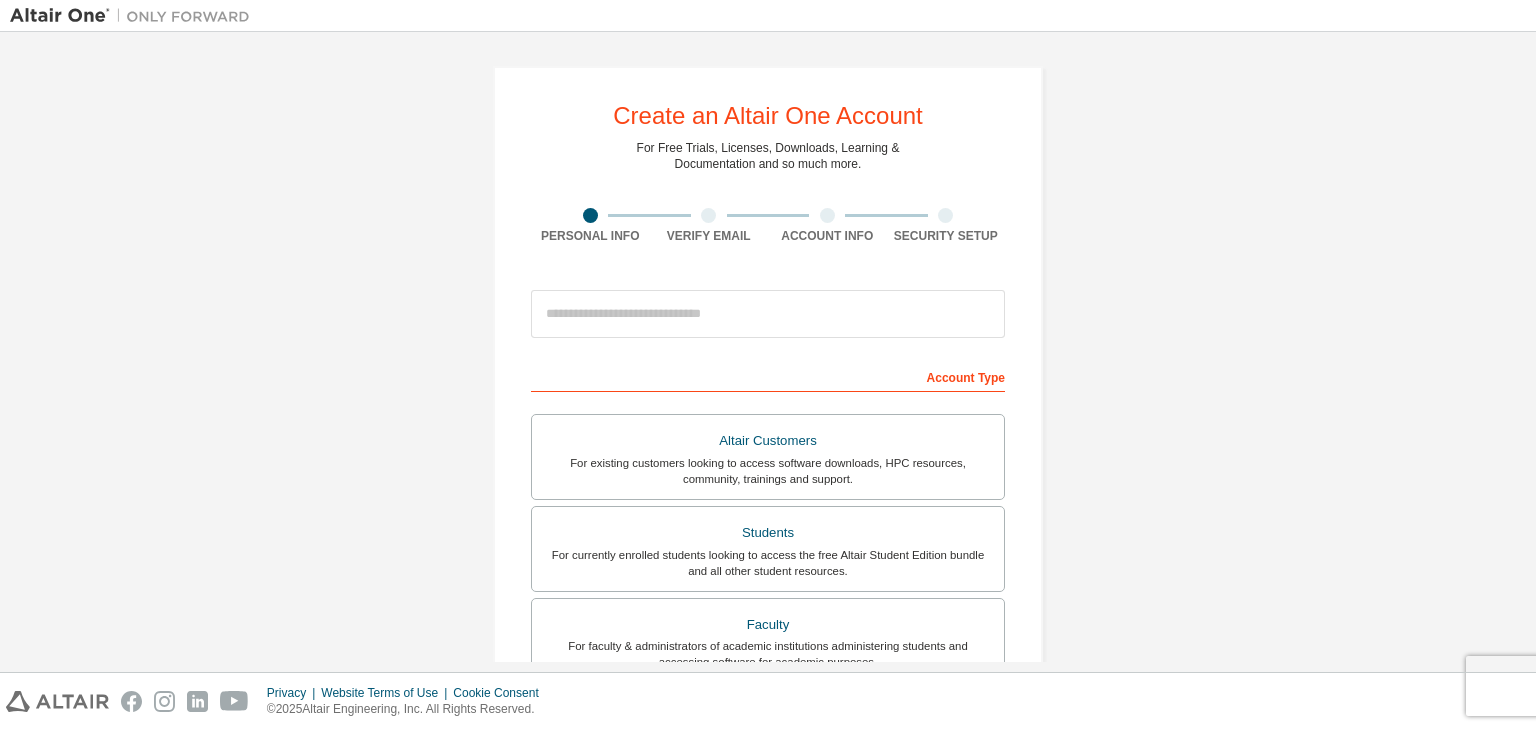 scroll, scrollTop: 0, scrollLeft: 0, axis: both 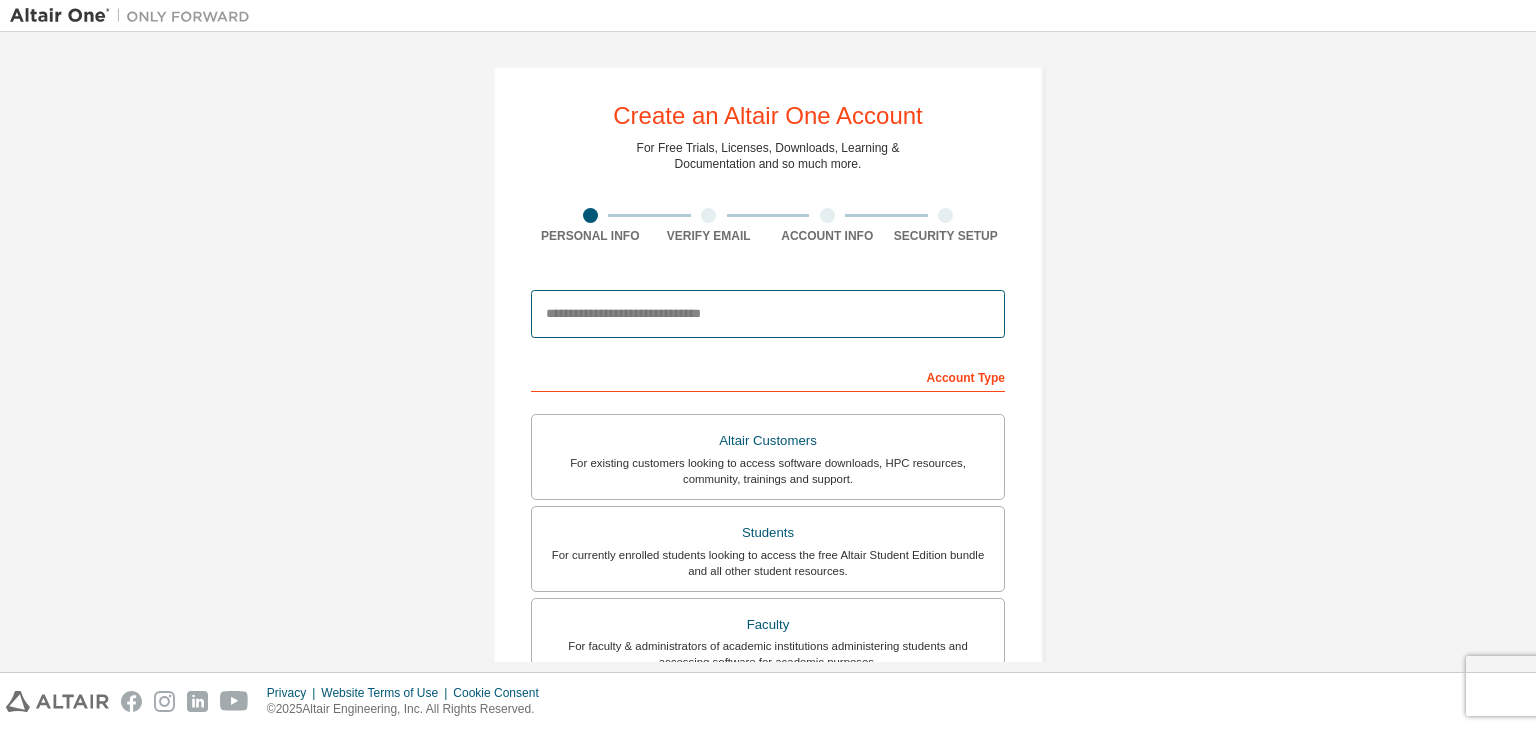 click at bounding box center [768, 314] 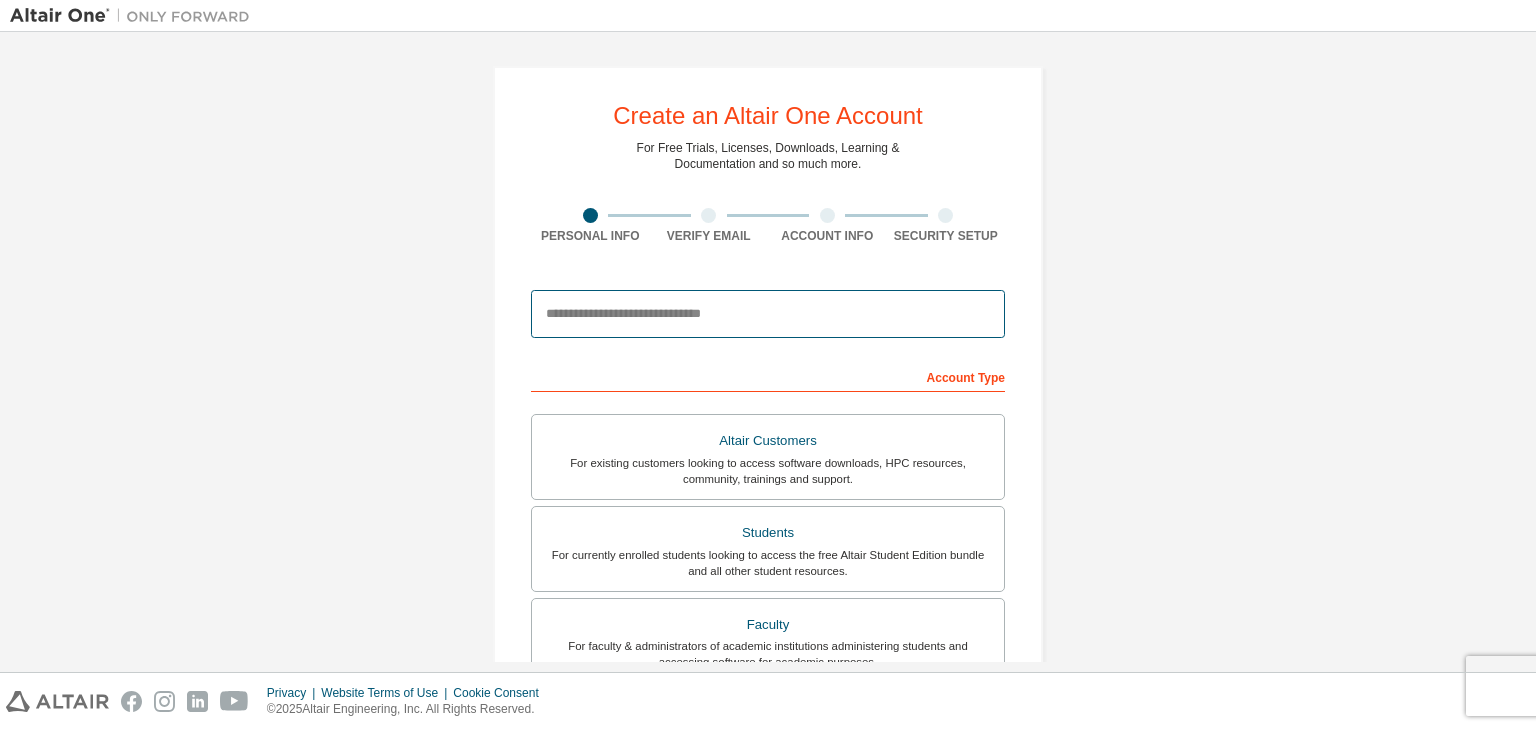 type on "**********" 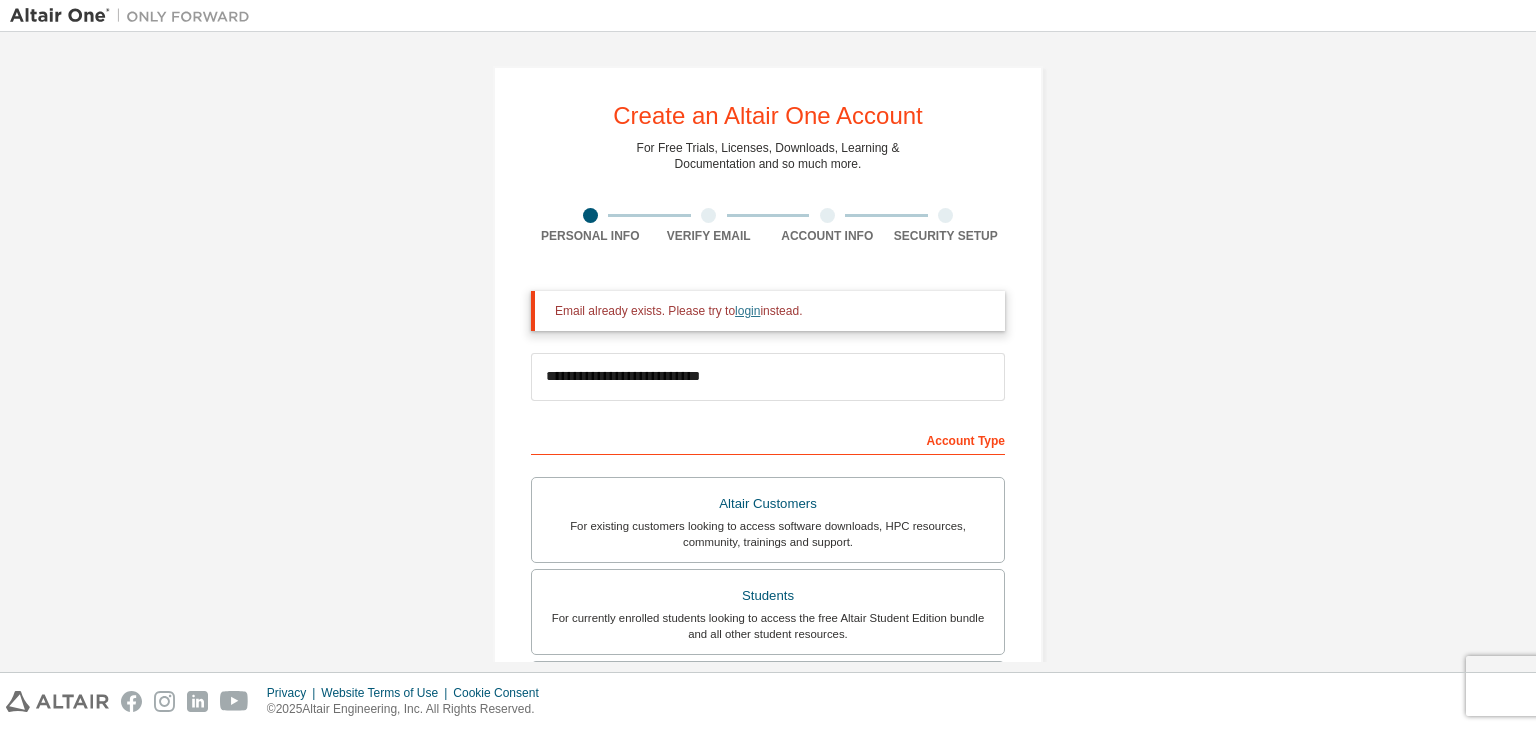click on "login" at bounding box center (747, 311) 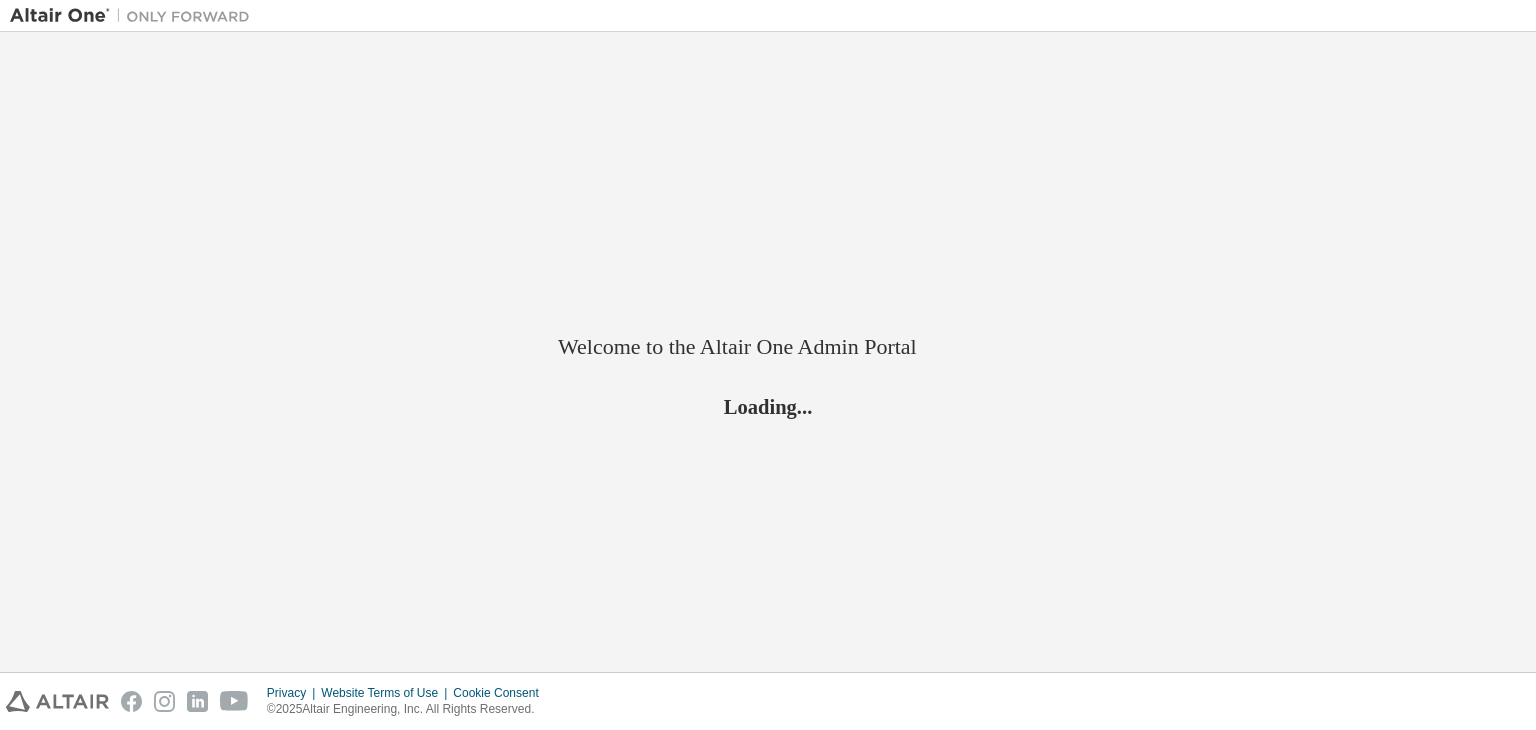 scroll, scrollTop: 0, scrollLeft: 0, axis: both 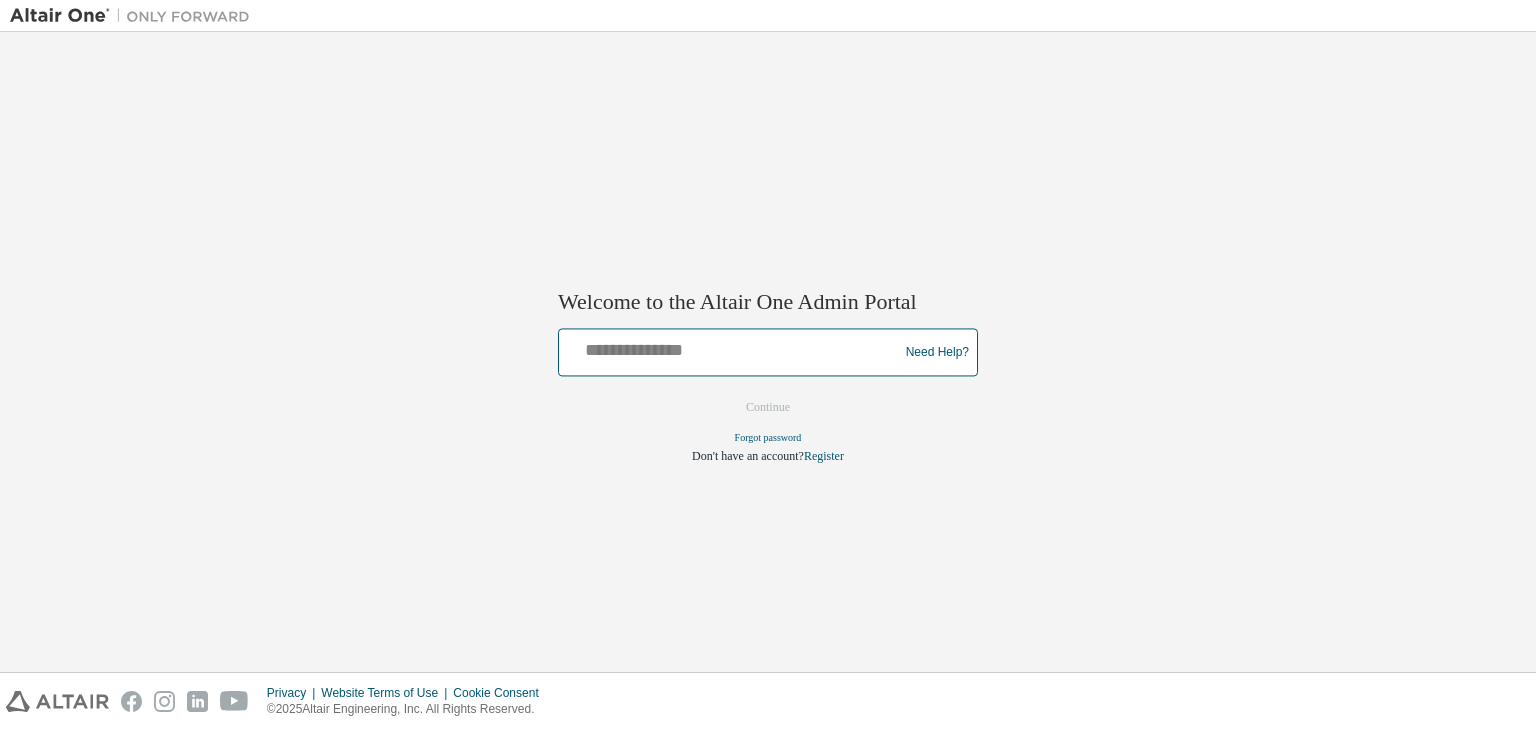 click at bounding box center (731, 348) 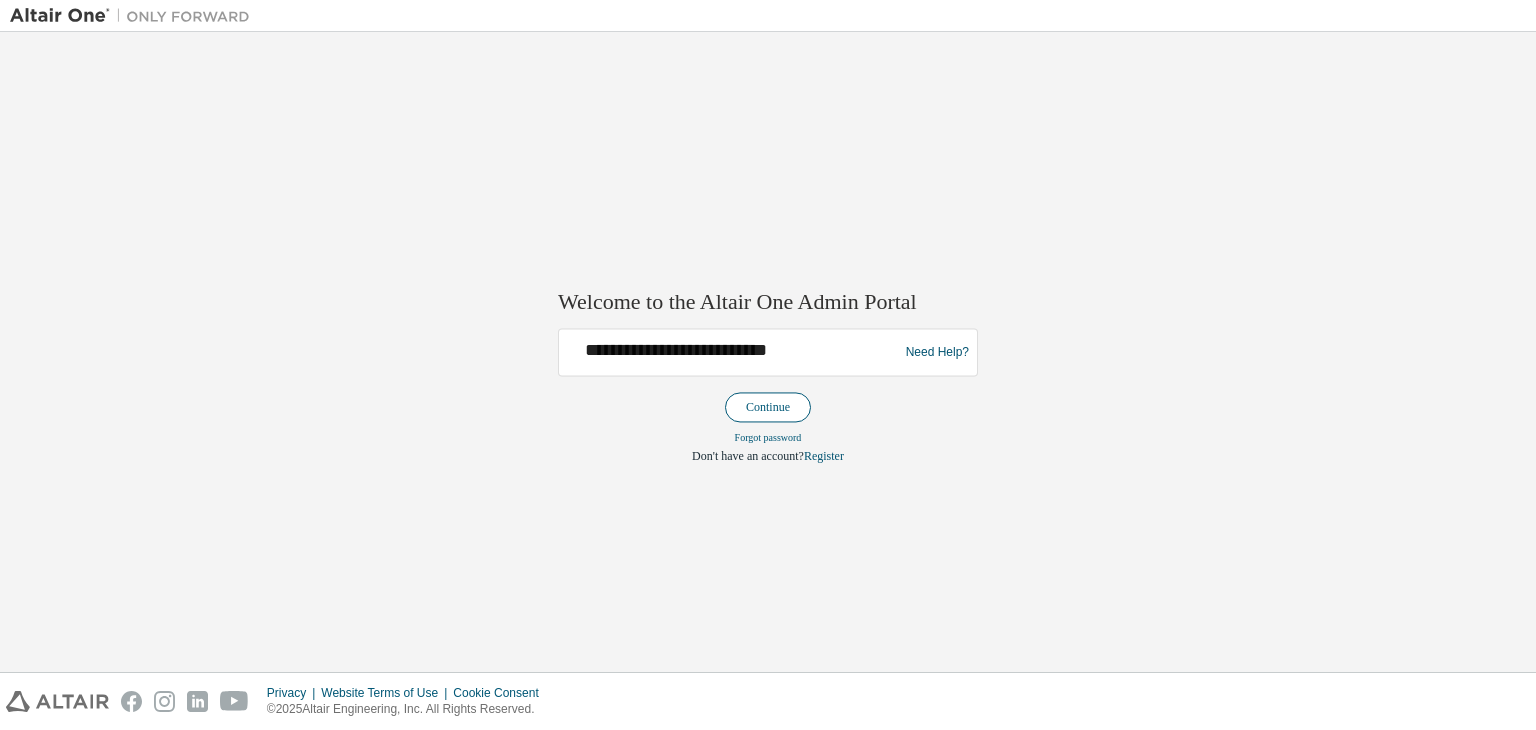click on "Continue" at bounding box center [768, 408] 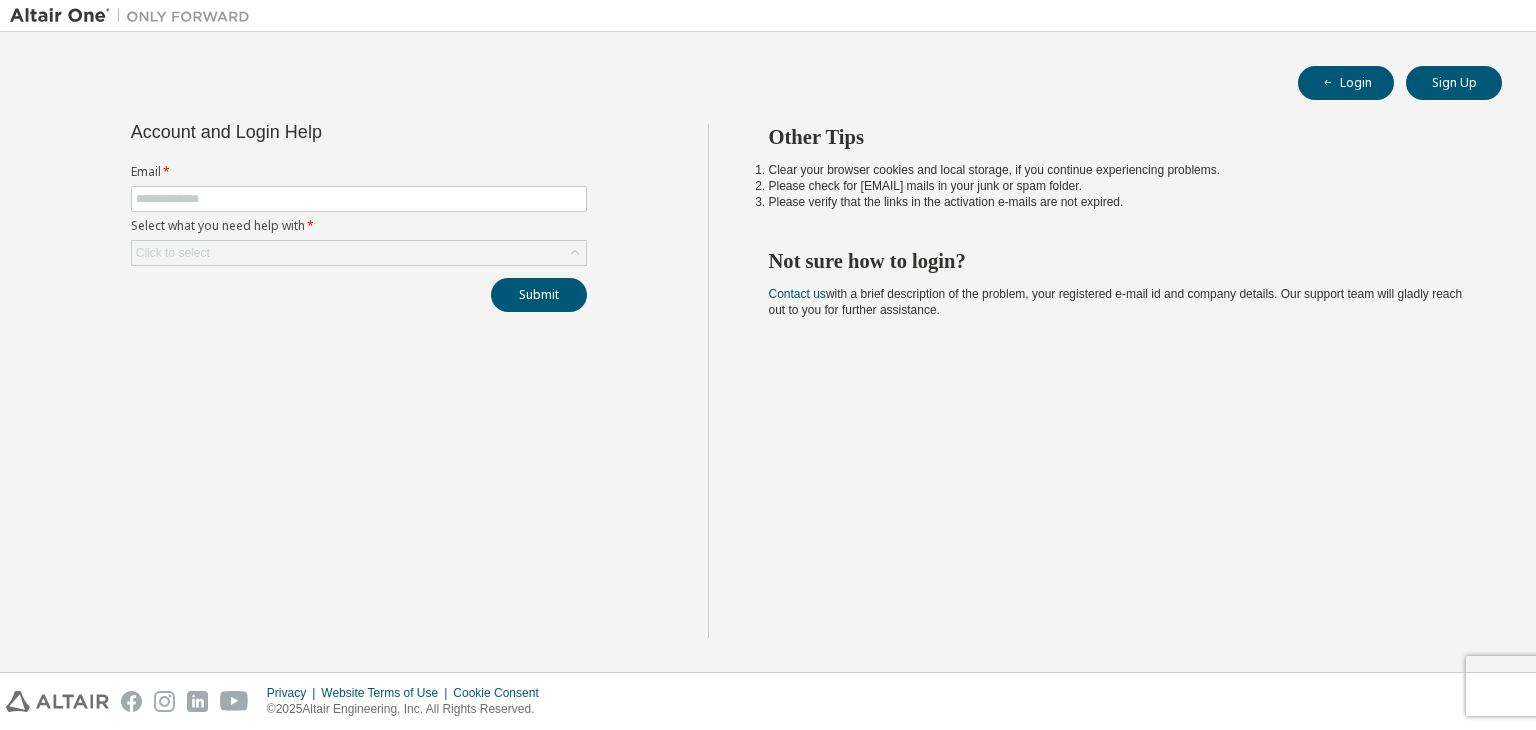 scroll, scrollTop: 0, scrollLeft: 0, axis: both 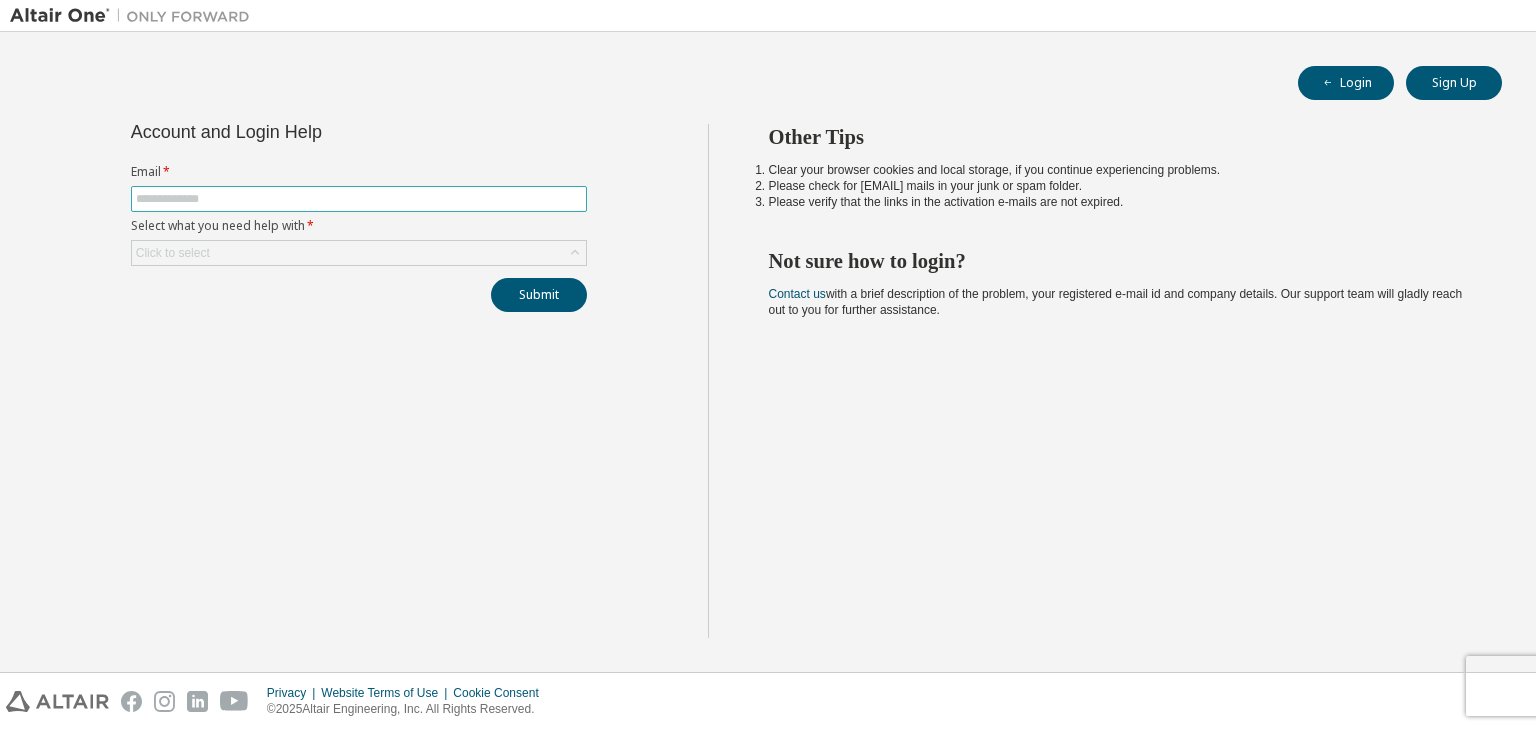 click at bounding box center [359, 199] 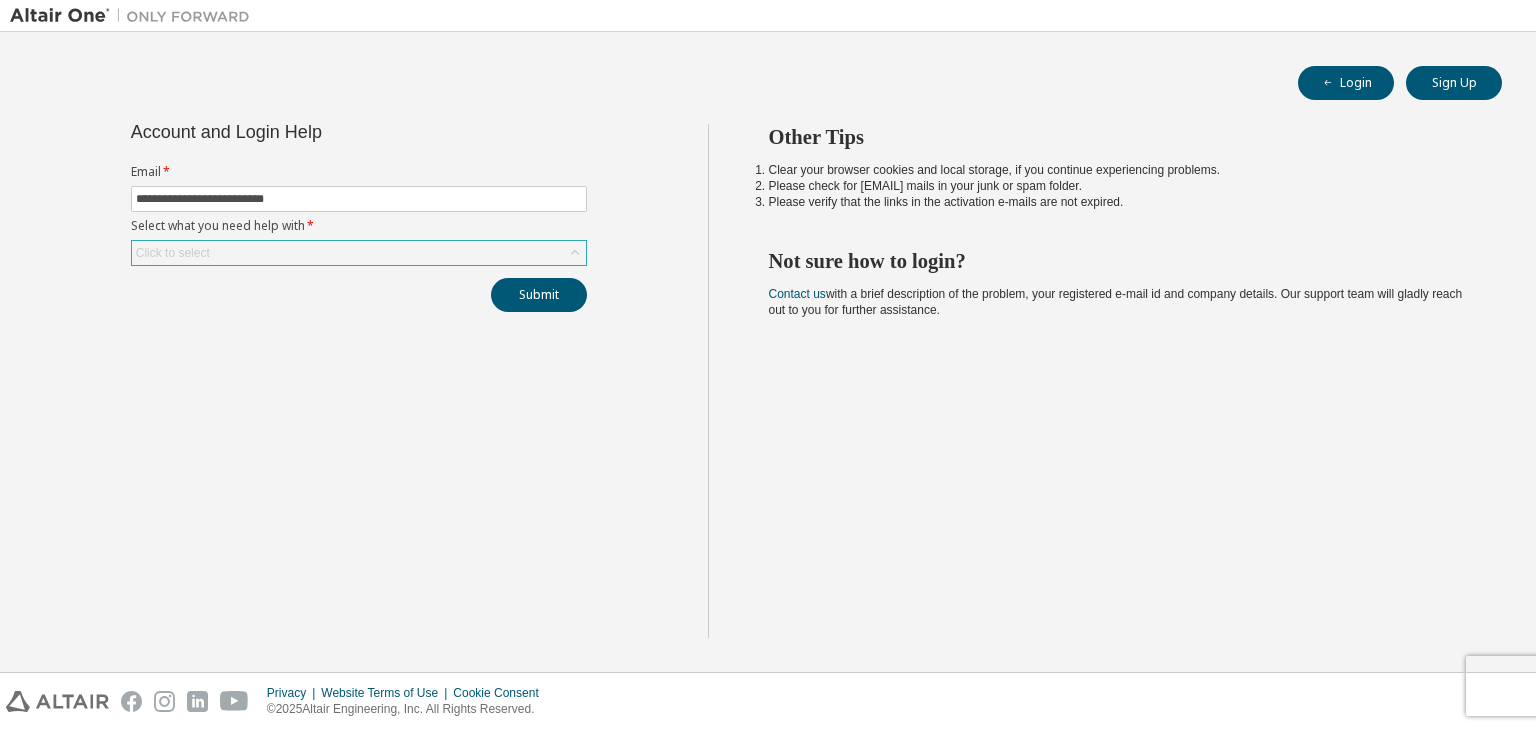 click on "Click to select" at bounding box center [359, 253] 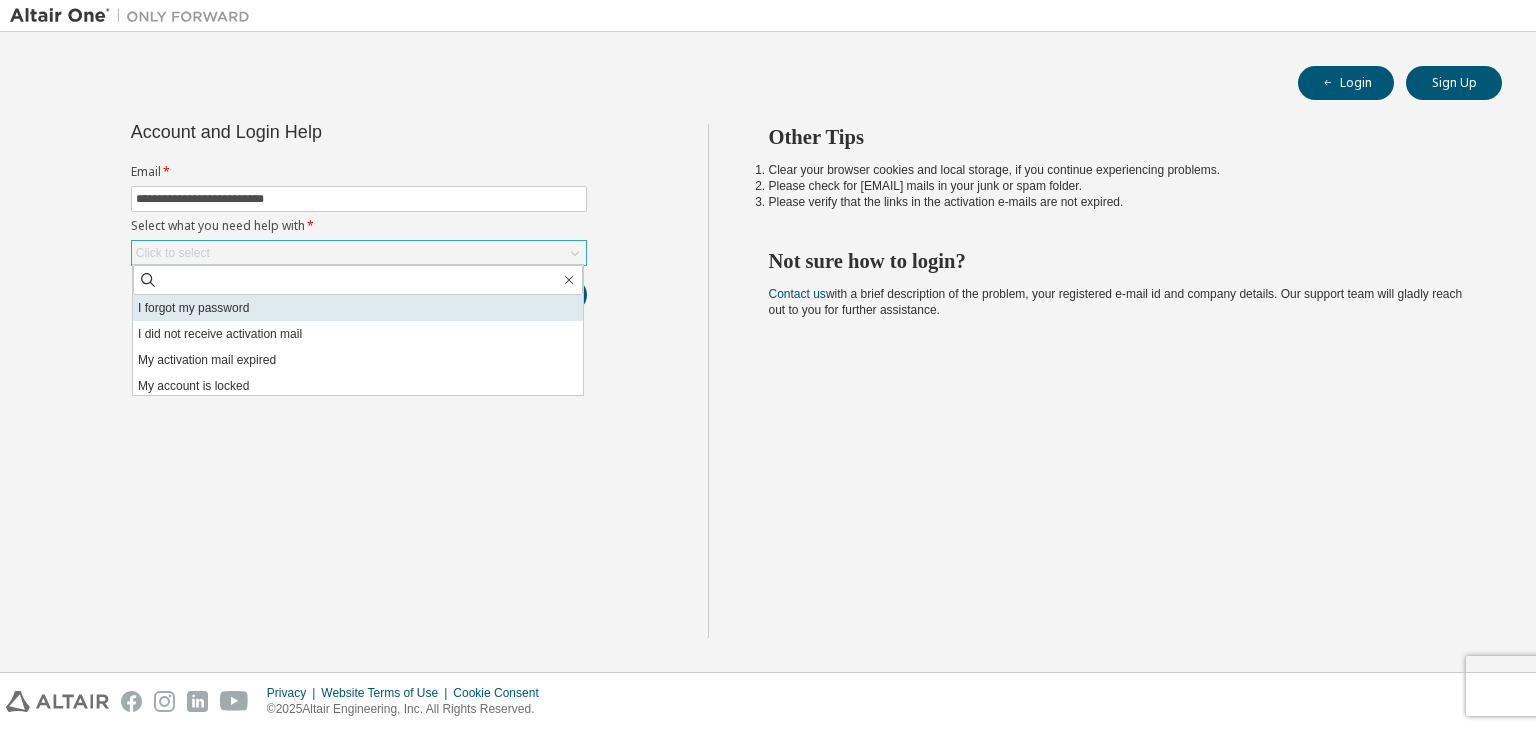 click on "I forgot my password" at bounding box center (358, 308) 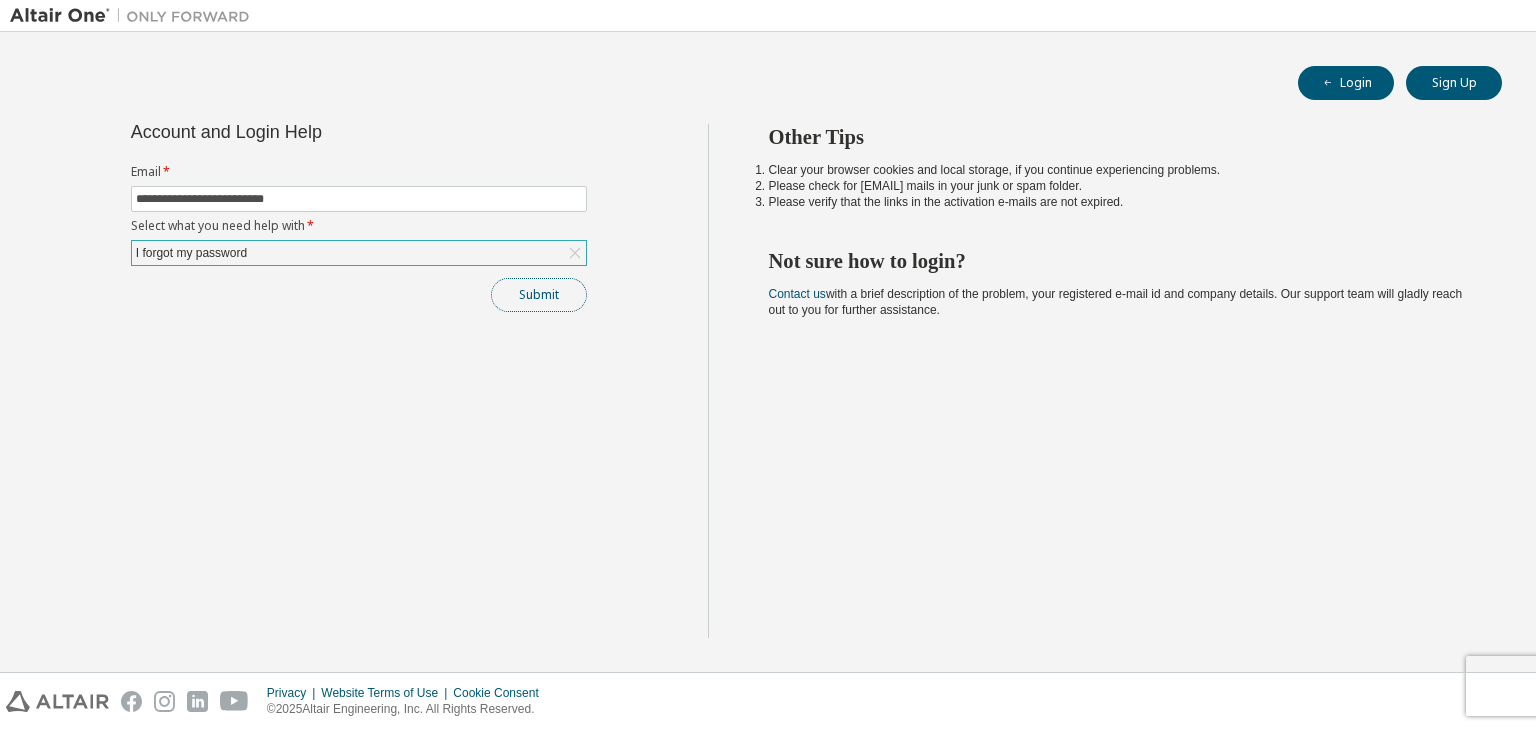 click on "Submit" at bounding box center [539, 295] 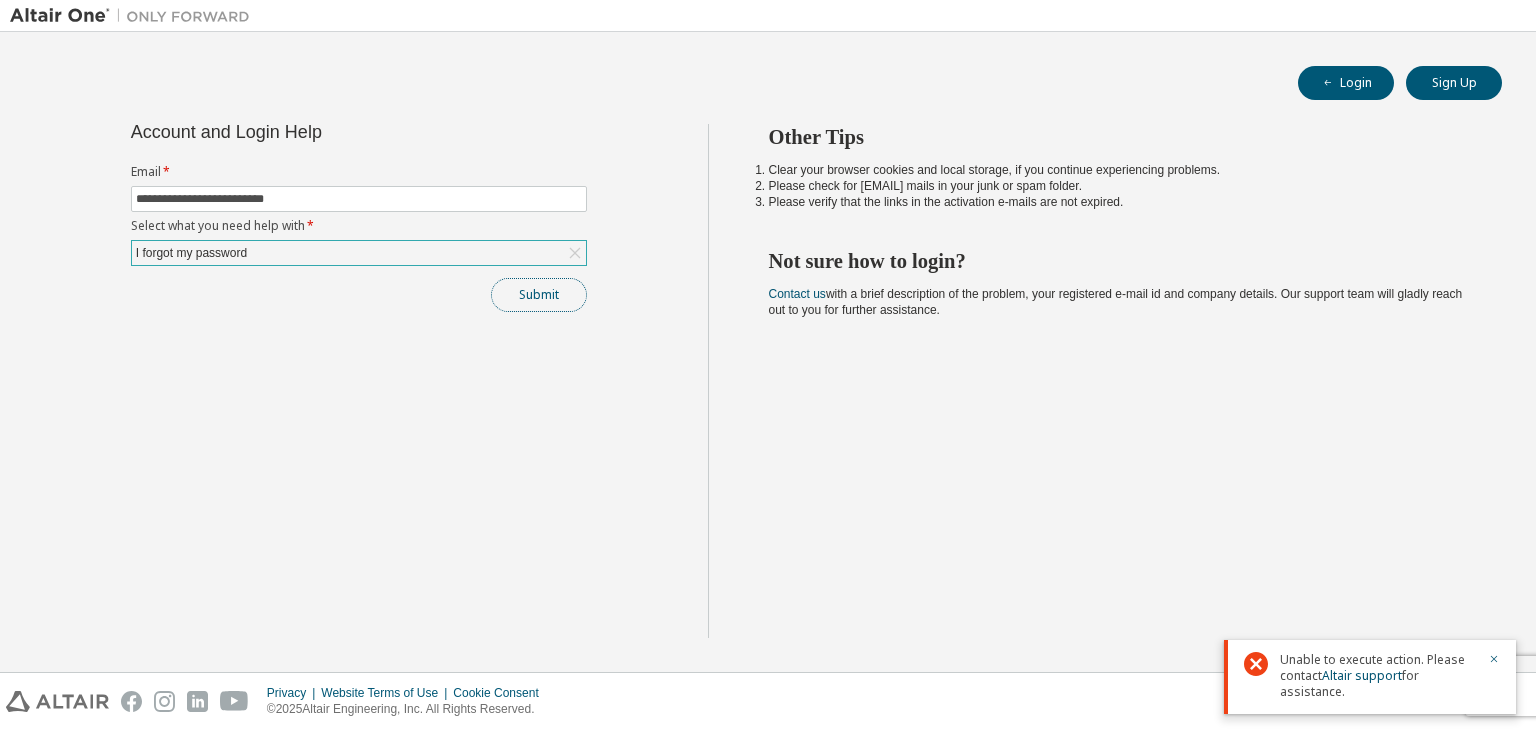 click on "Submit" at bounding box center [539, 295] 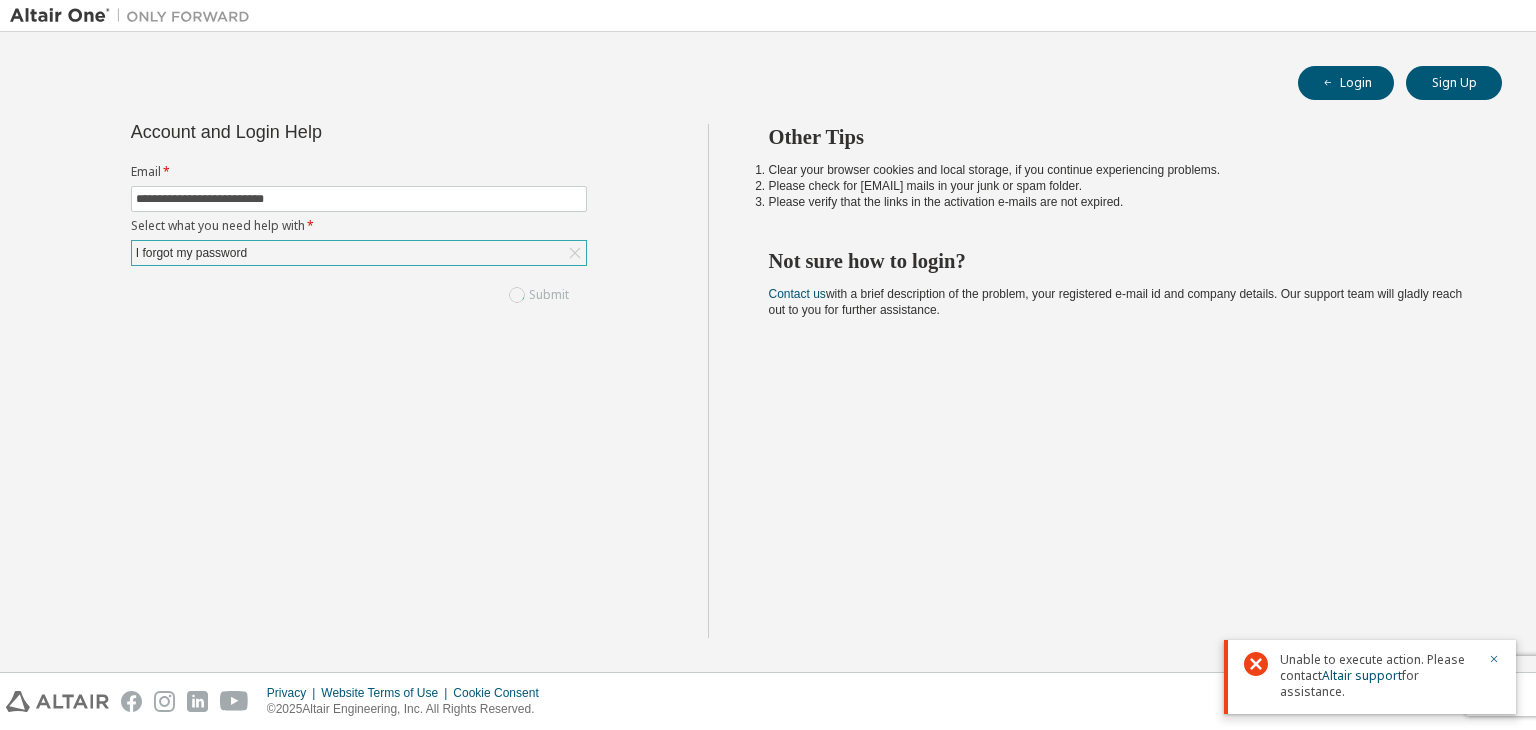 click on "Submit" at bounding box center (359, 295) 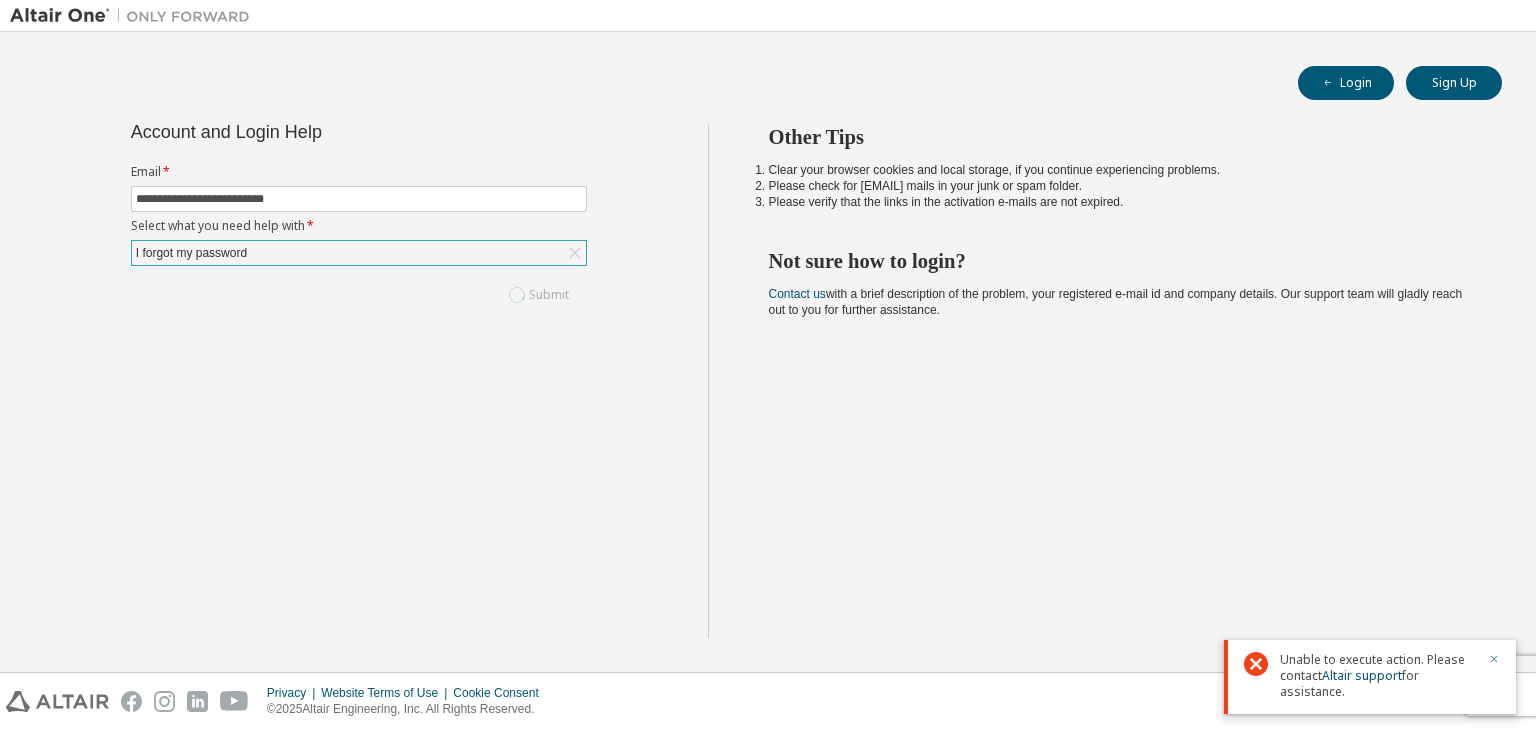 click 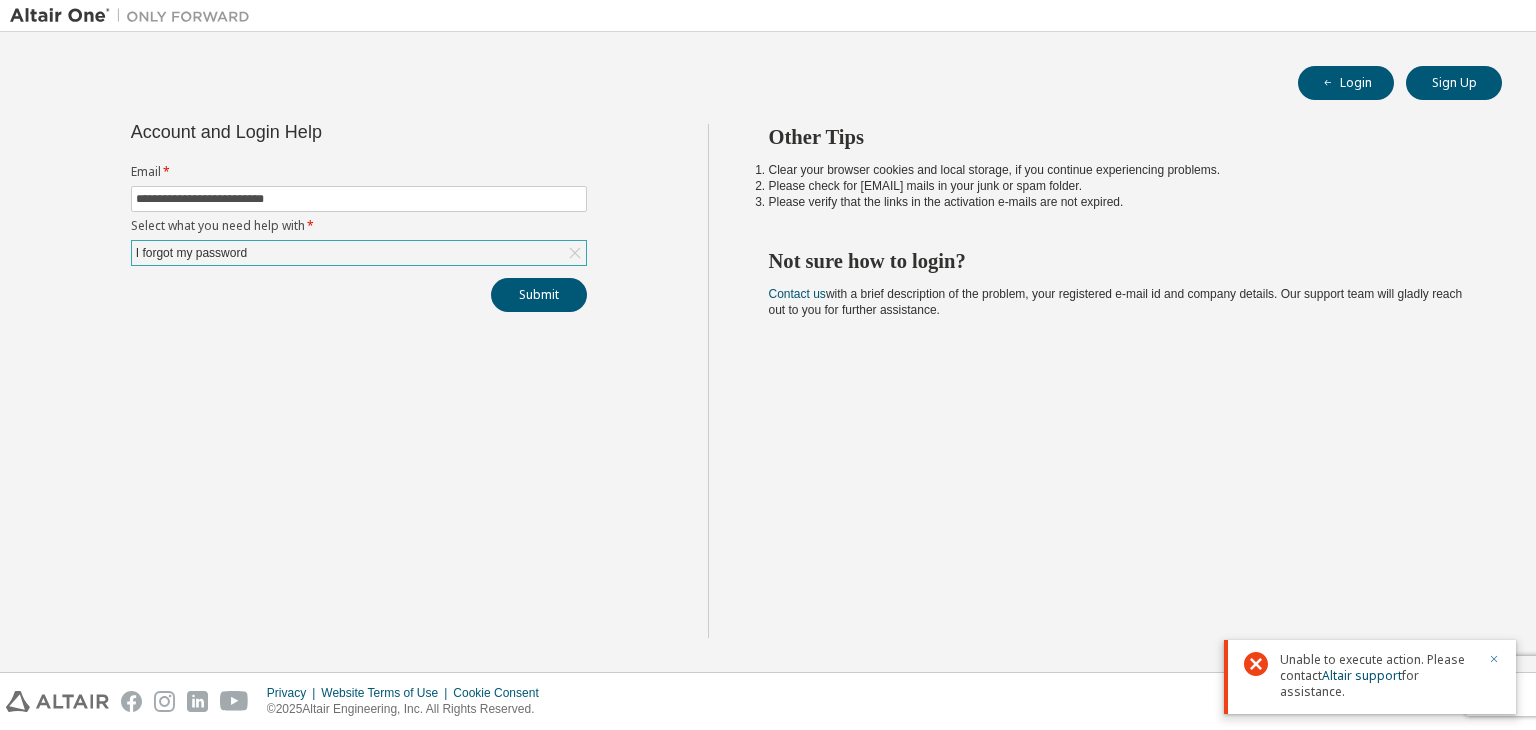 click 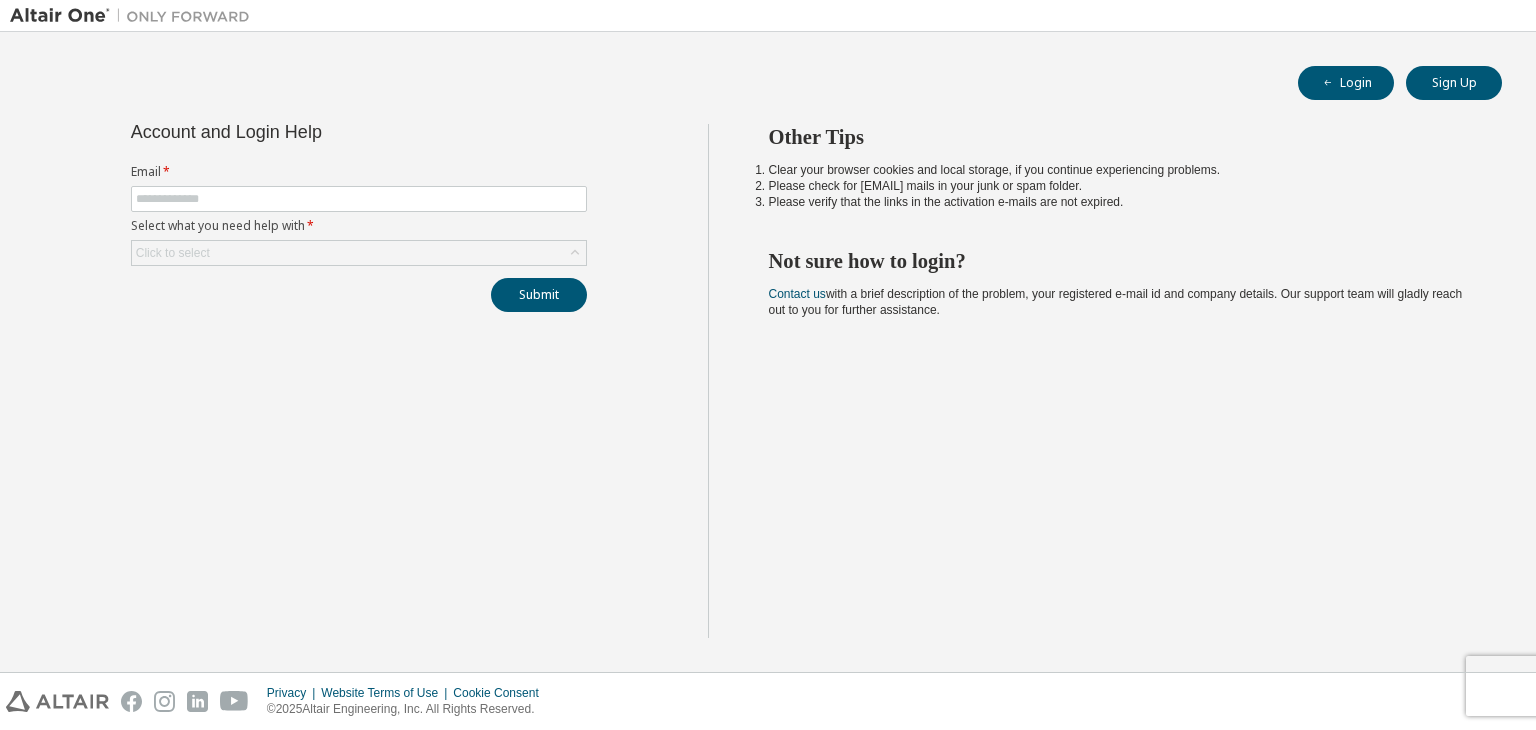 scroll, scrollTop: 0, scrollLeft: 0, axis: both 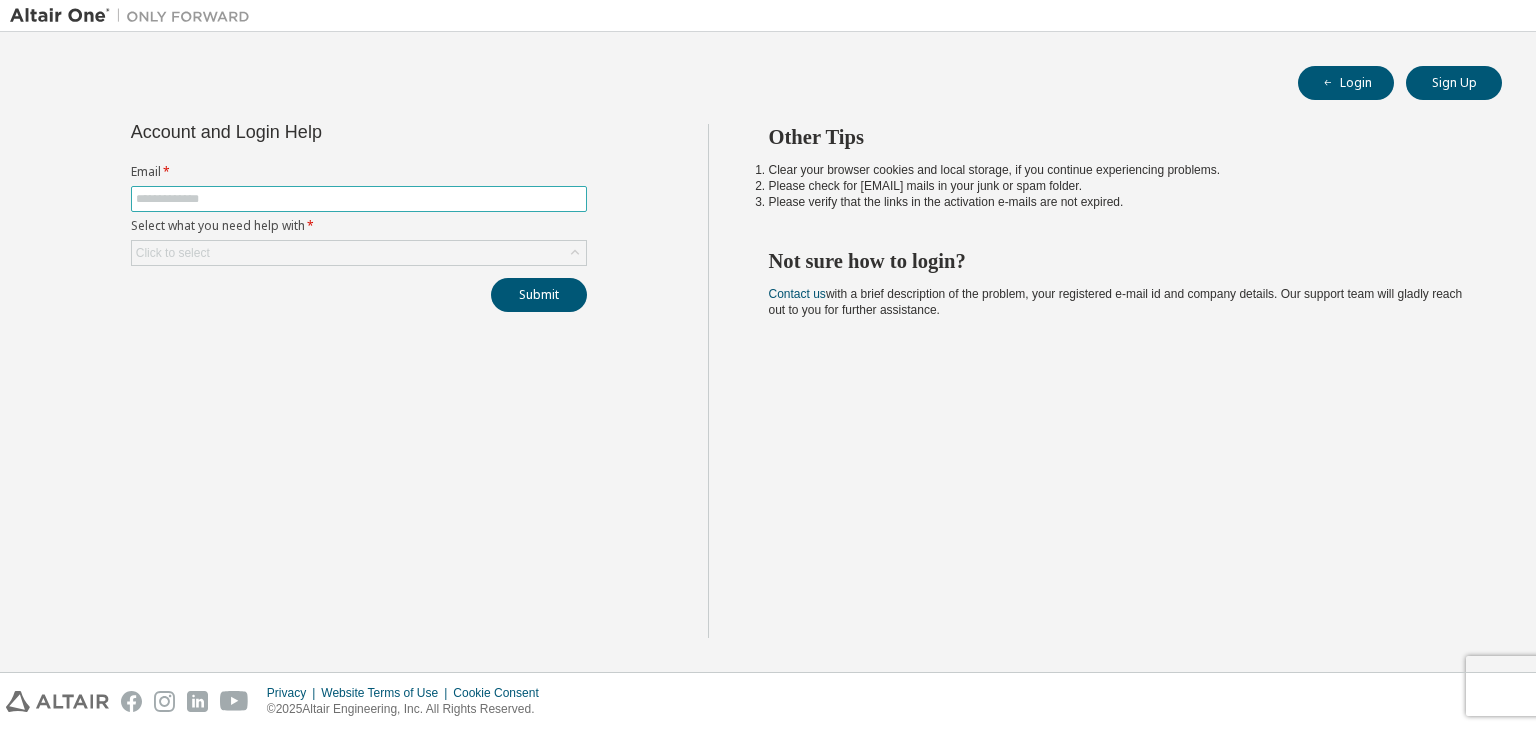 click at bounding box center [359, 199] 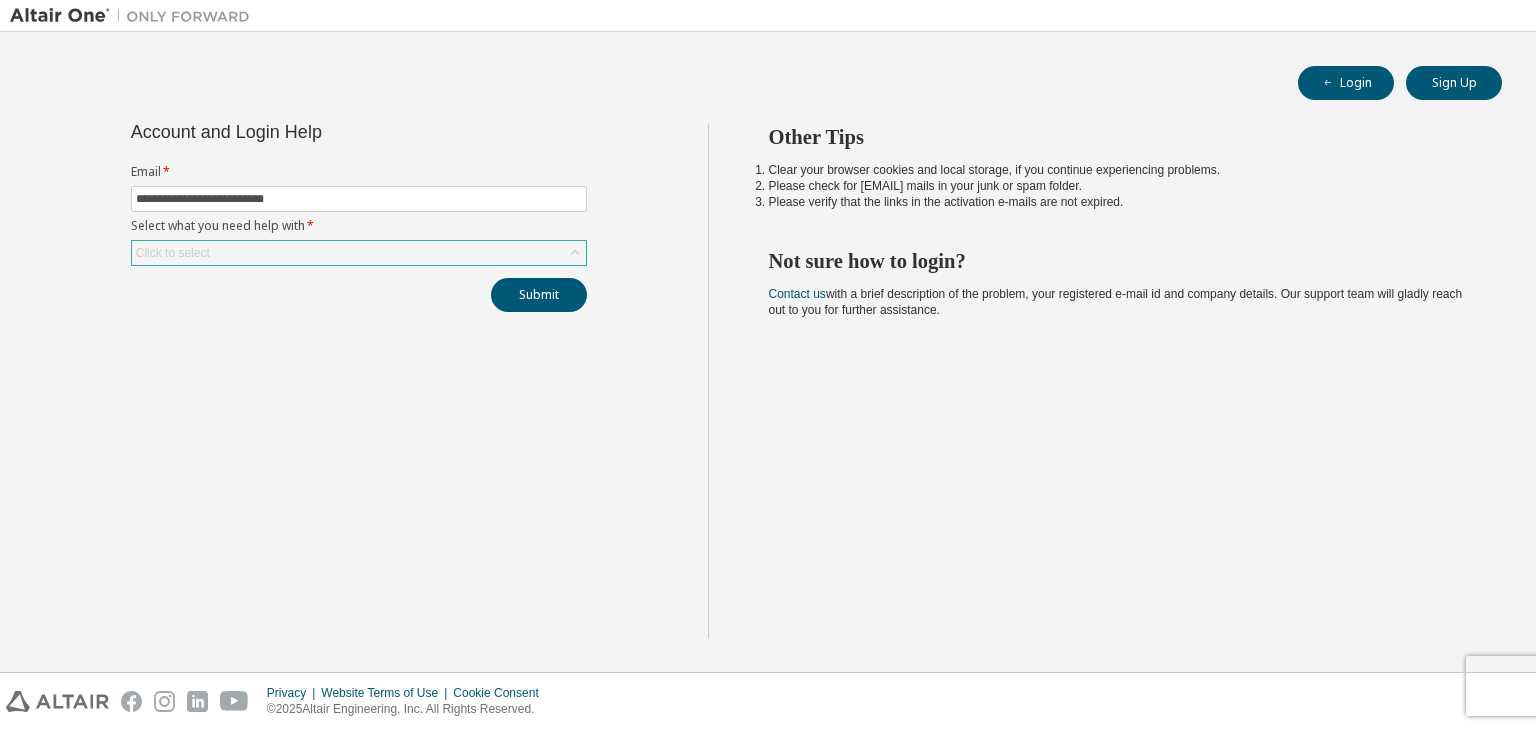 click on "Click to select" at bounding box center (359, 253) 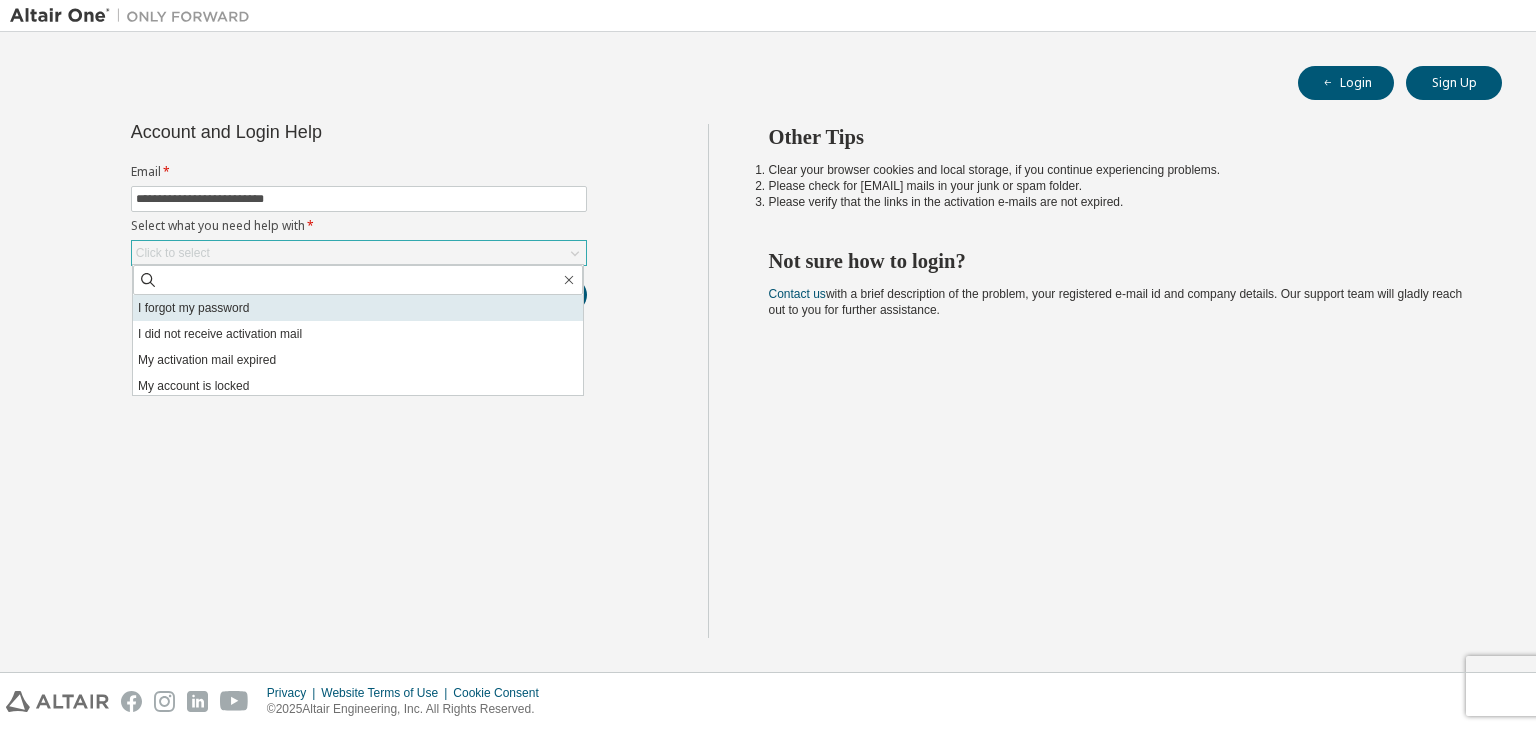 click on "I forgot my password" at bounding box center [358, 308] 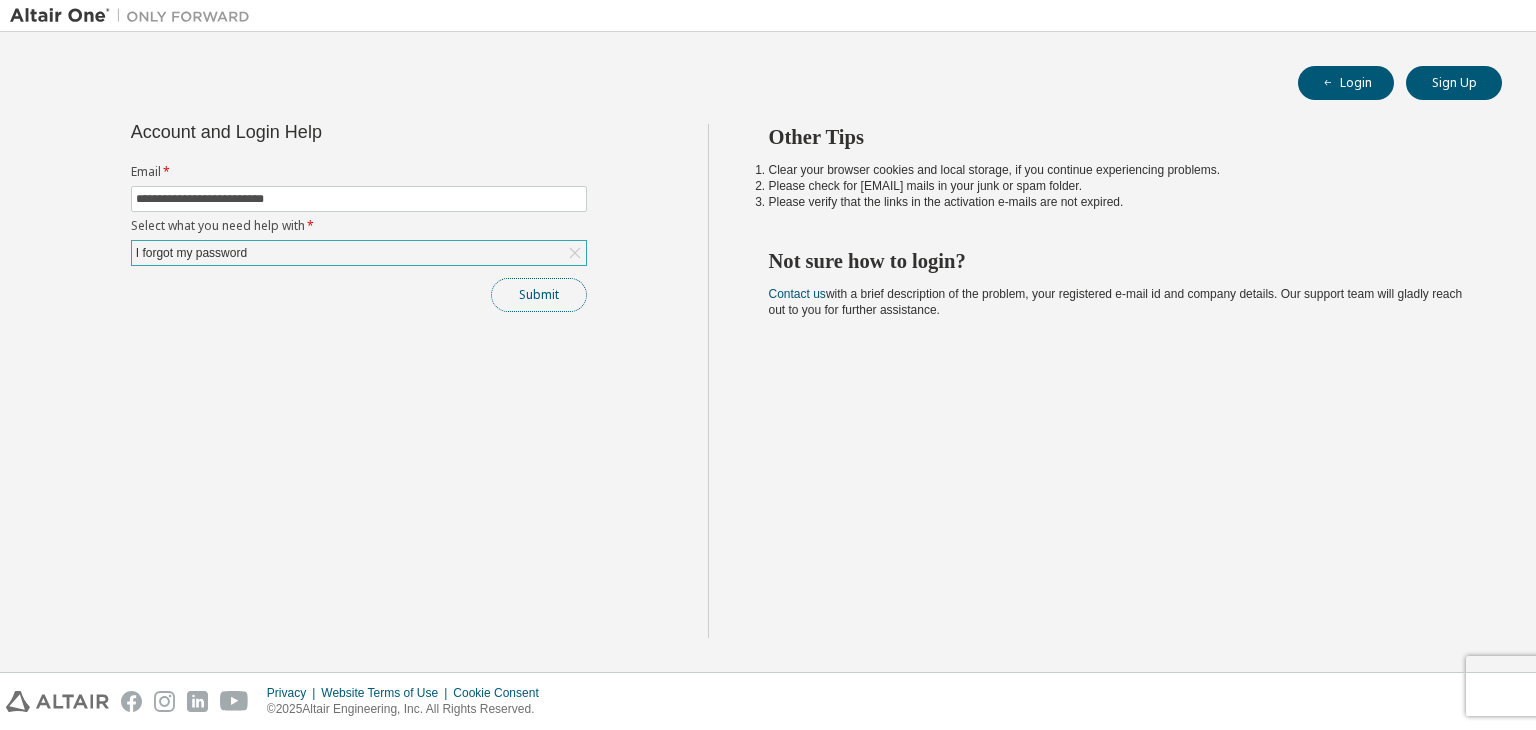 click on "Submit" at bounding box center (539, 295) 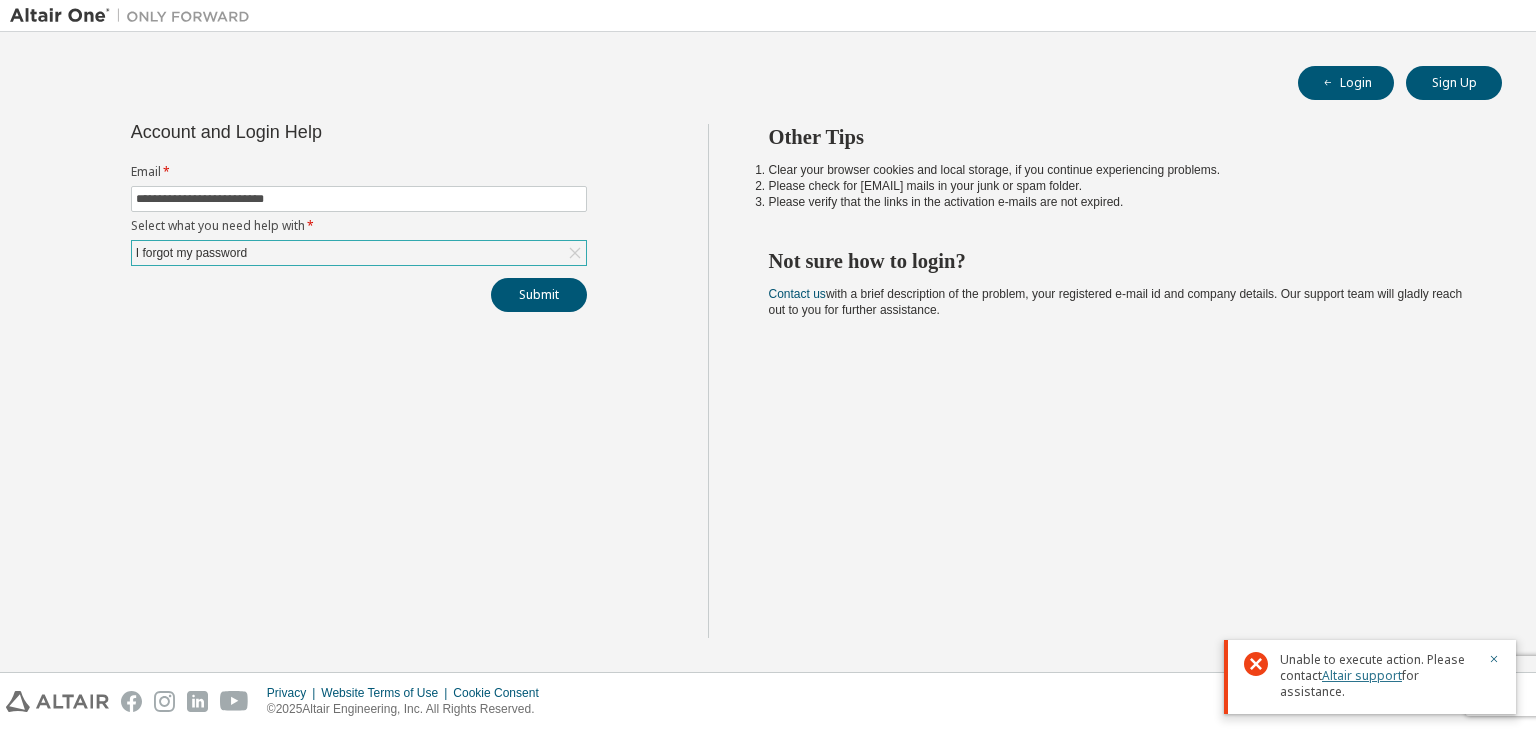 click on "Altair support" at bounding box center [1362, 675] 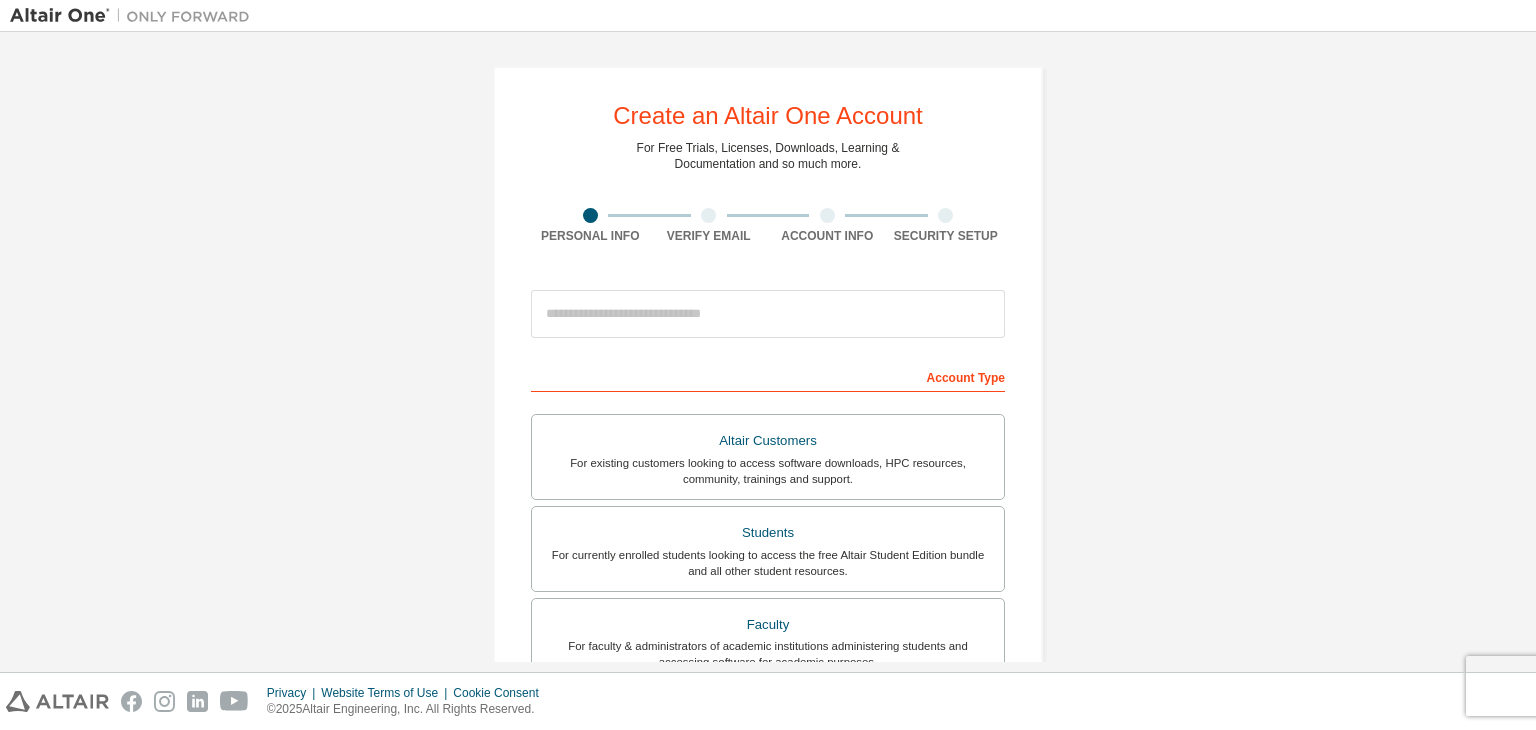 scroll, scrollTop: 0, scrollLeft: 0, axis: both 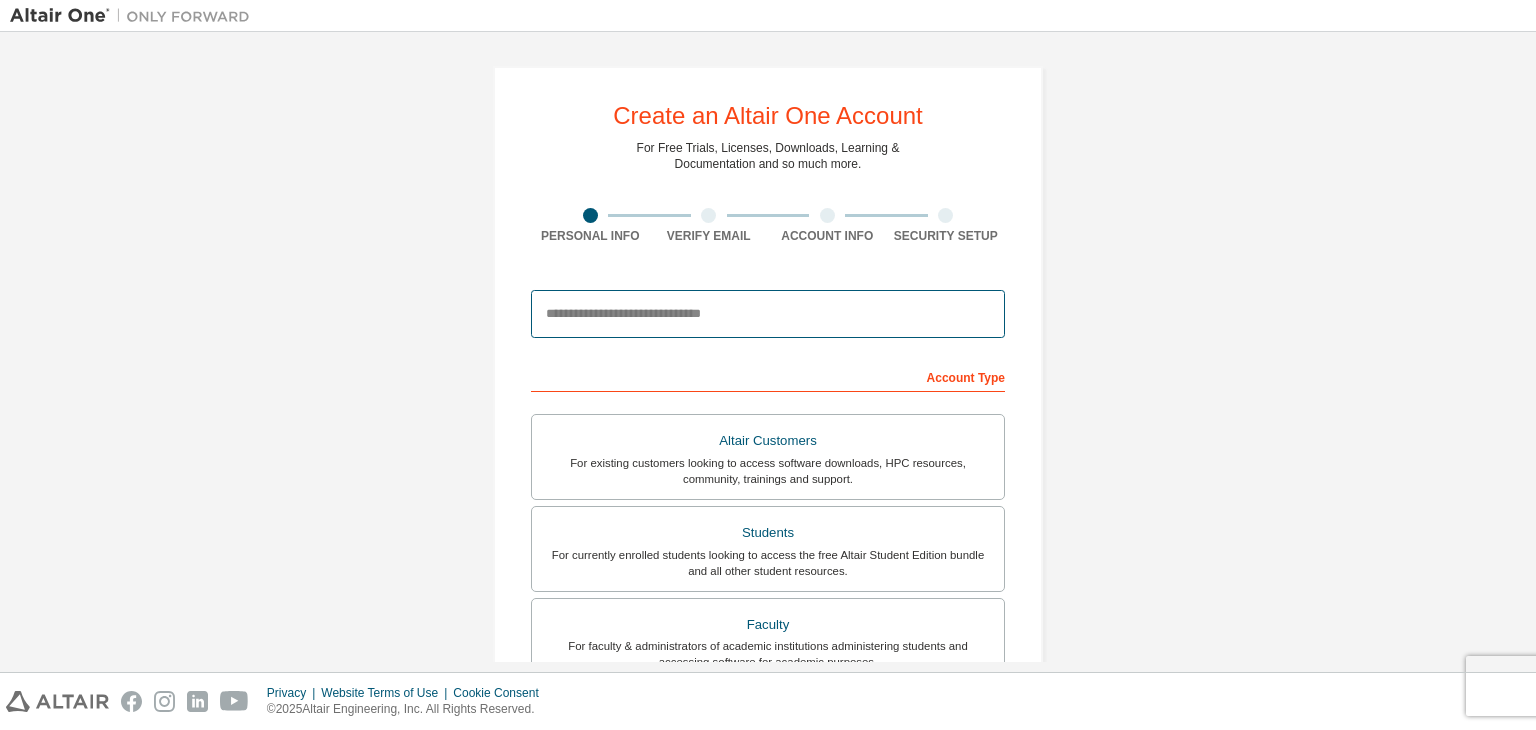 click at bounding box center (768, 314) 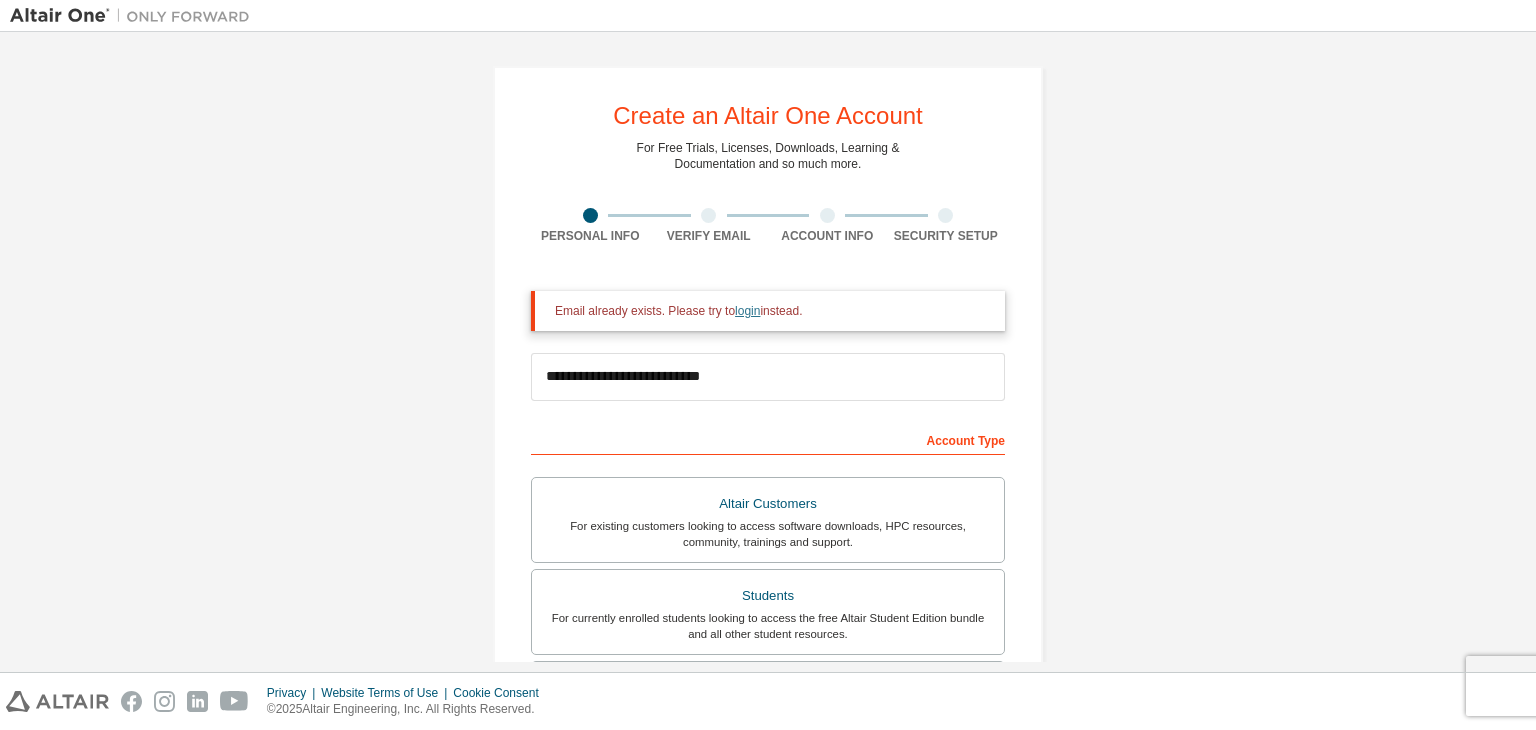 click on "login" at bounding box center [747, 311] 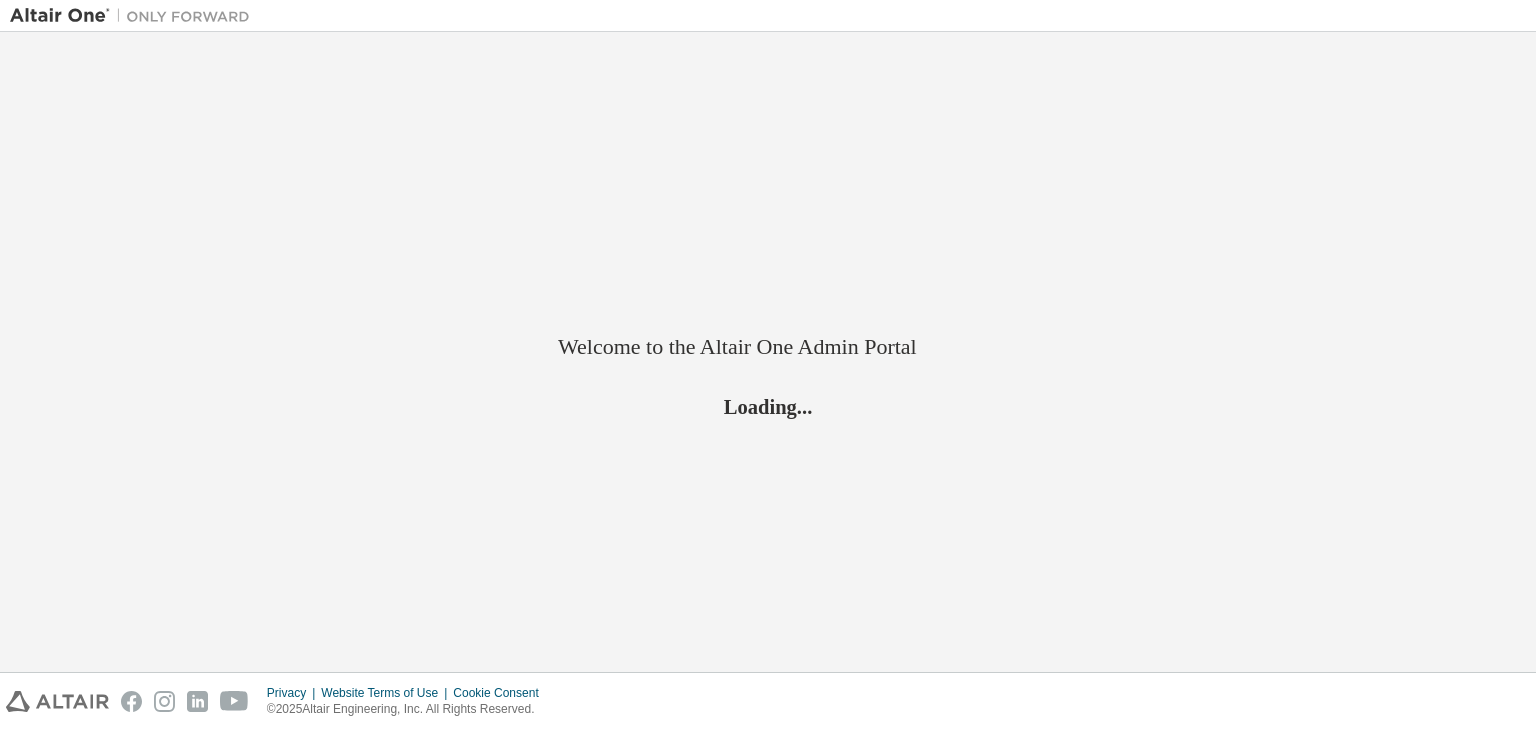 scroll, scrollTop: 0, scrollLeft: 0, axis: both 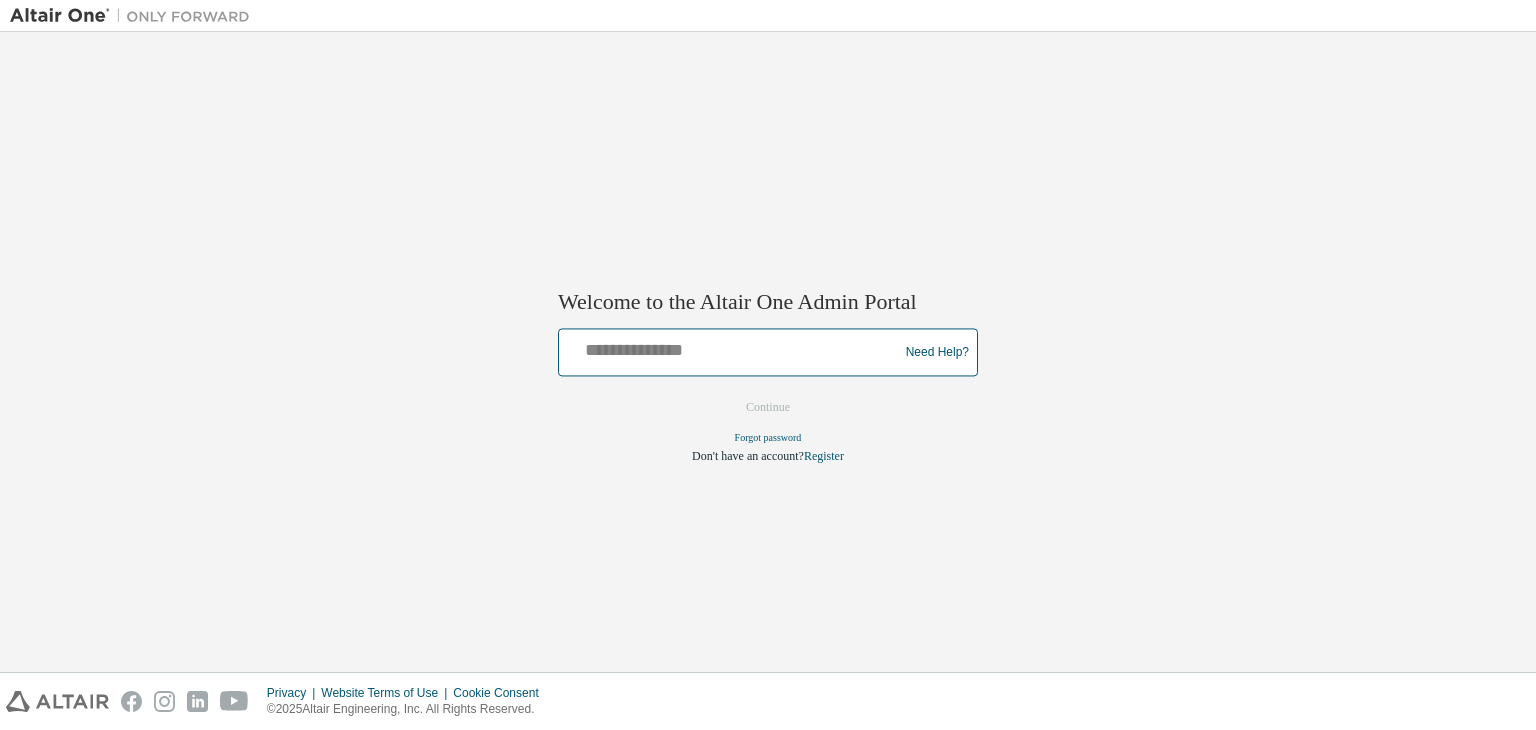 click at bounding box center (731, 348) 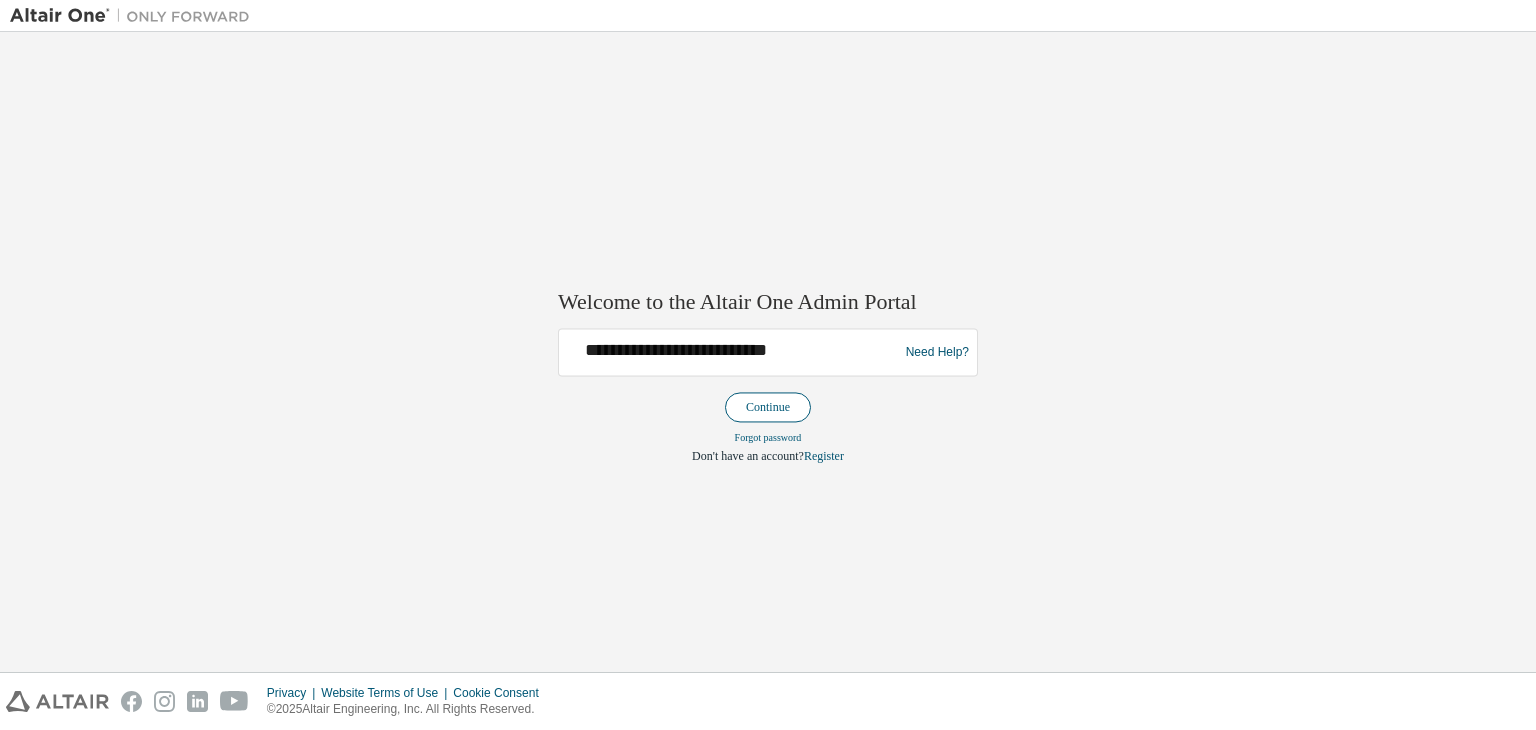 click on "Continue" at bounding box center [768, 408] 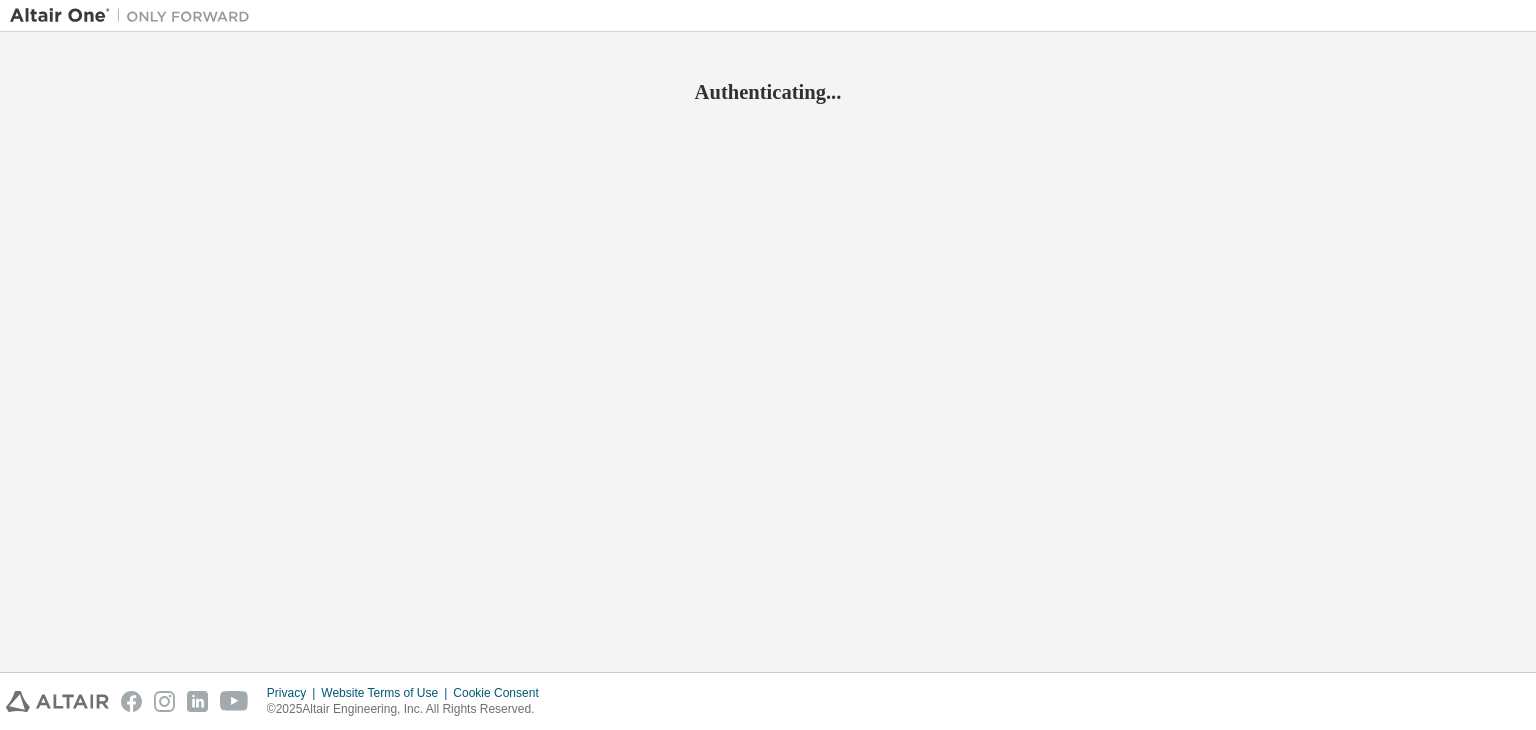 scroll, scrollTop: 0, scrollLeft: 0, axis: both 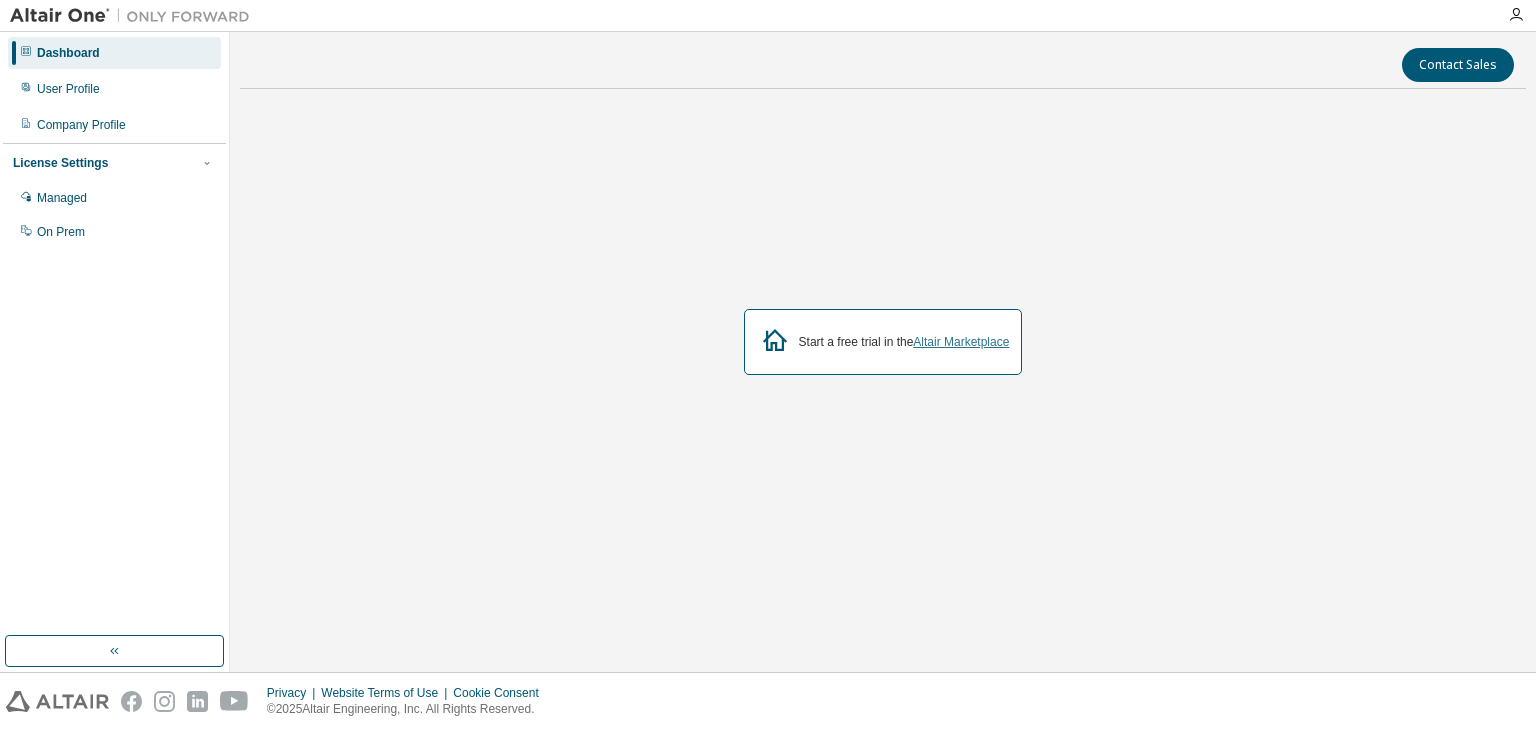 click on "Altair Marketplace" at bounding box center [961, 342] 